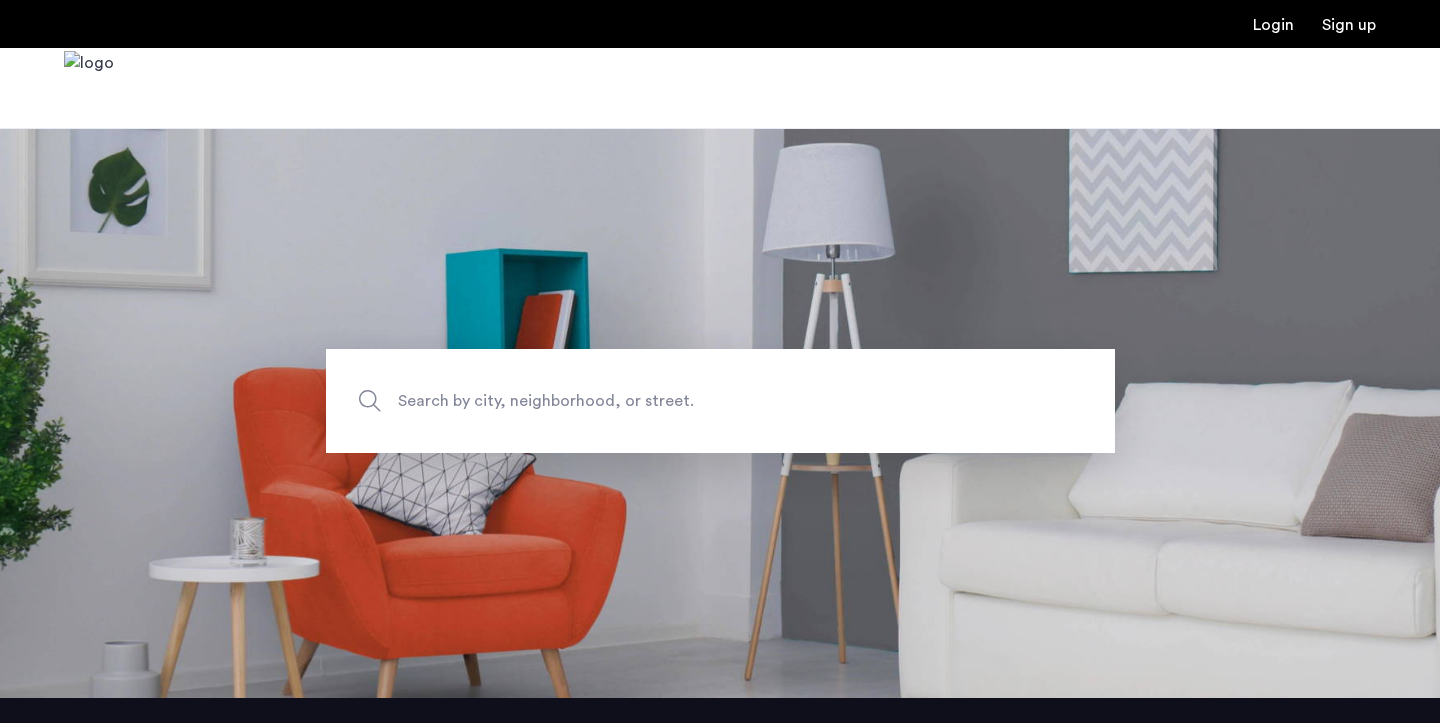 scroll, scrollTop: 26, scrollLeft: 0, axis: vertical 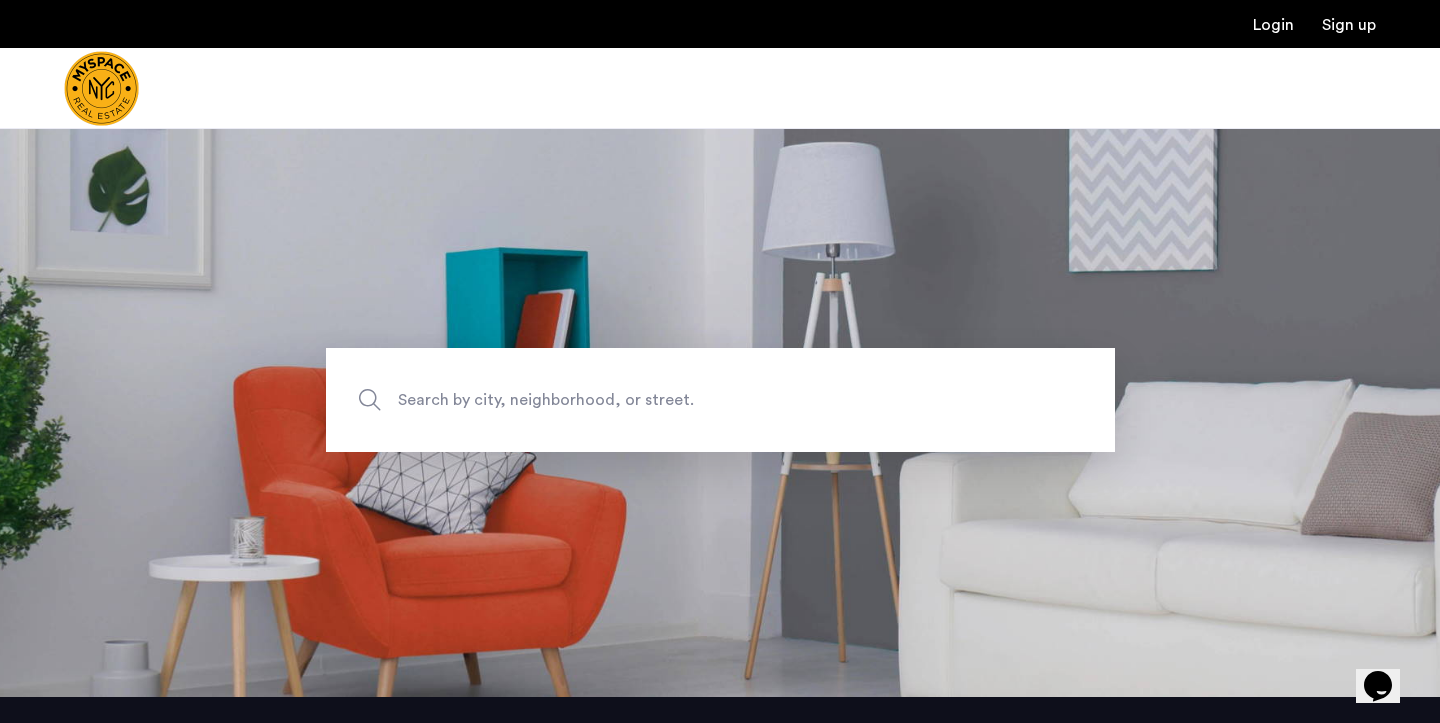 click on "Search by city, neighborhood, or street." 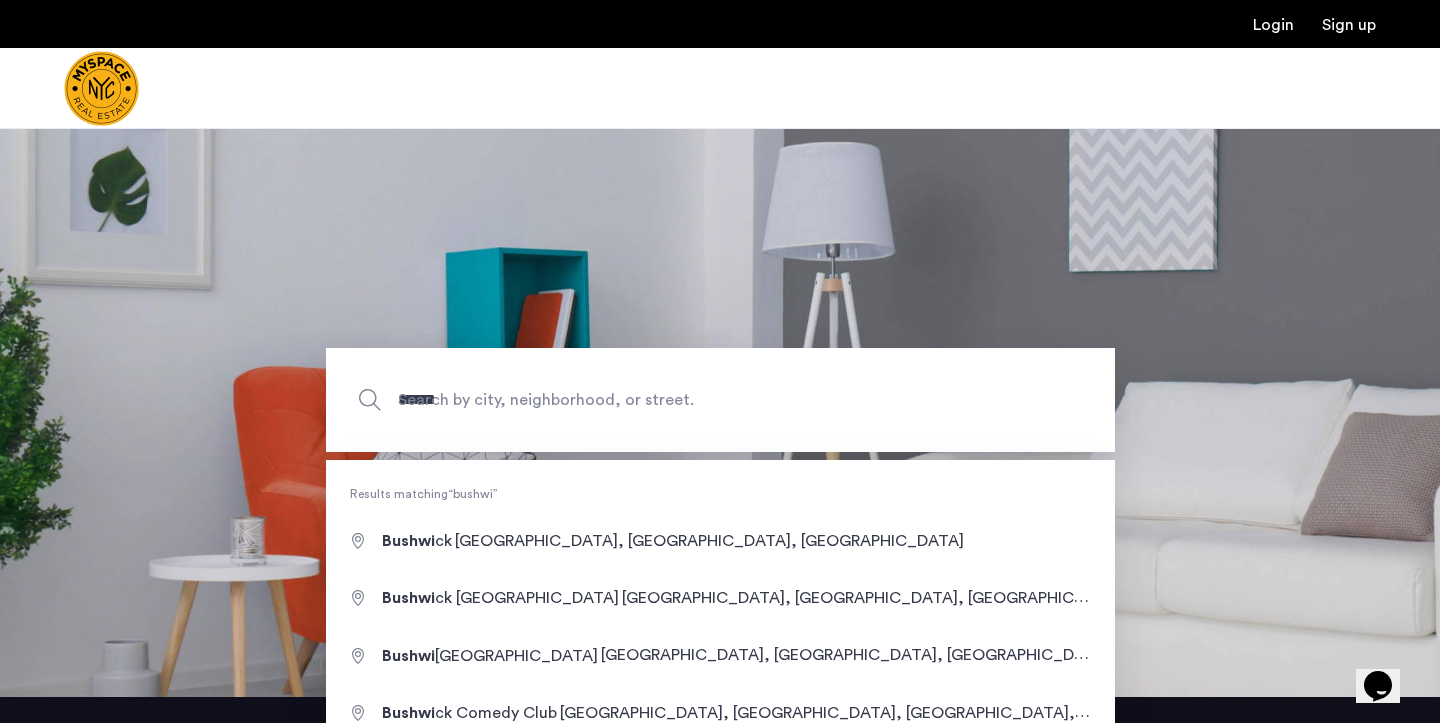 type on "**********" 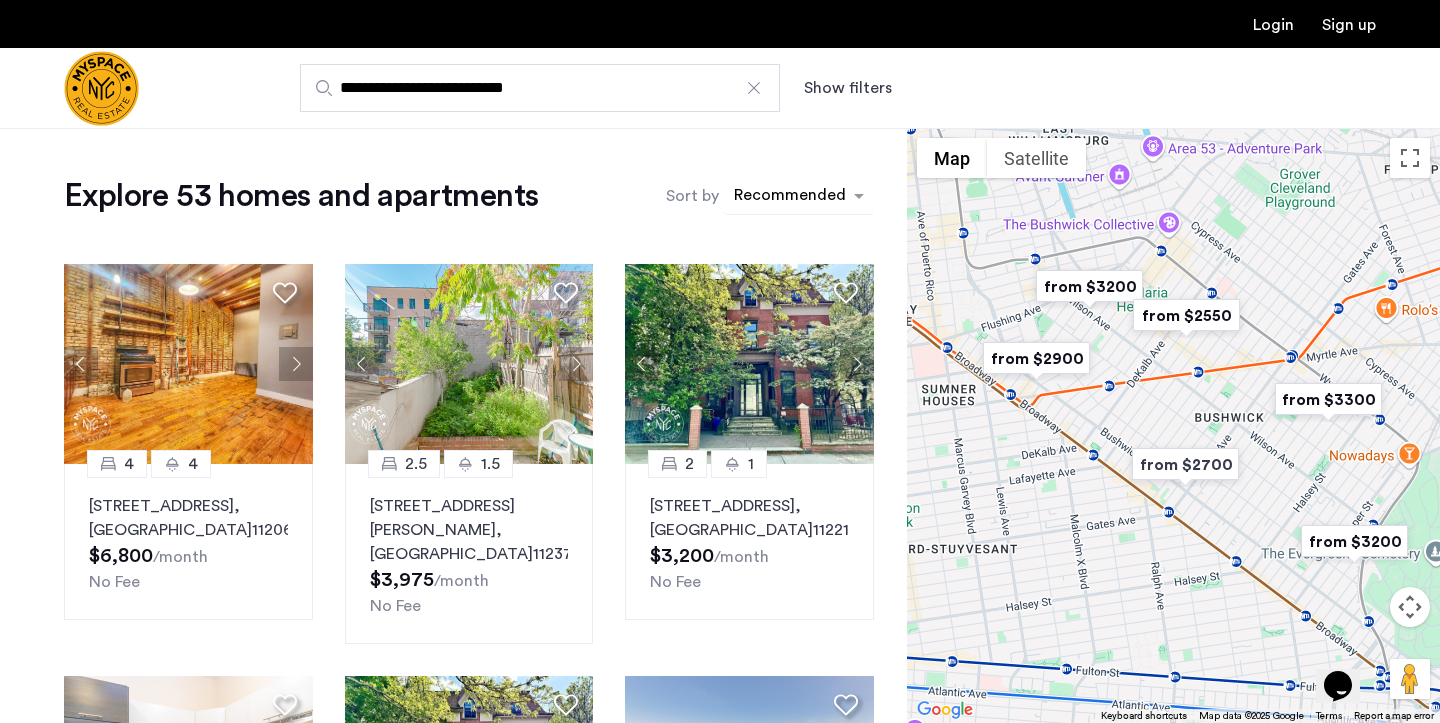 scroll, scrollTop: 0, scrollLeft: 0, axis: both 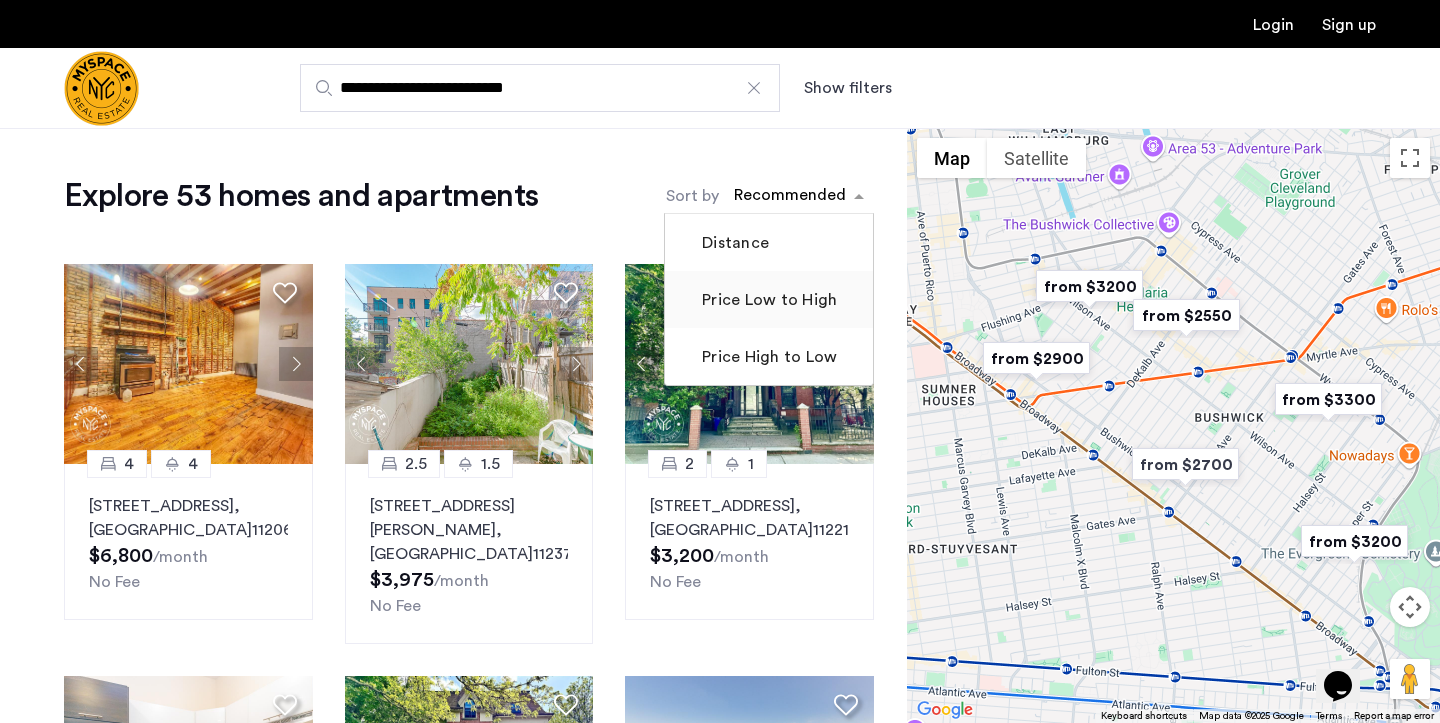 click on "Price Low to High" at bounding box center (767, 300) 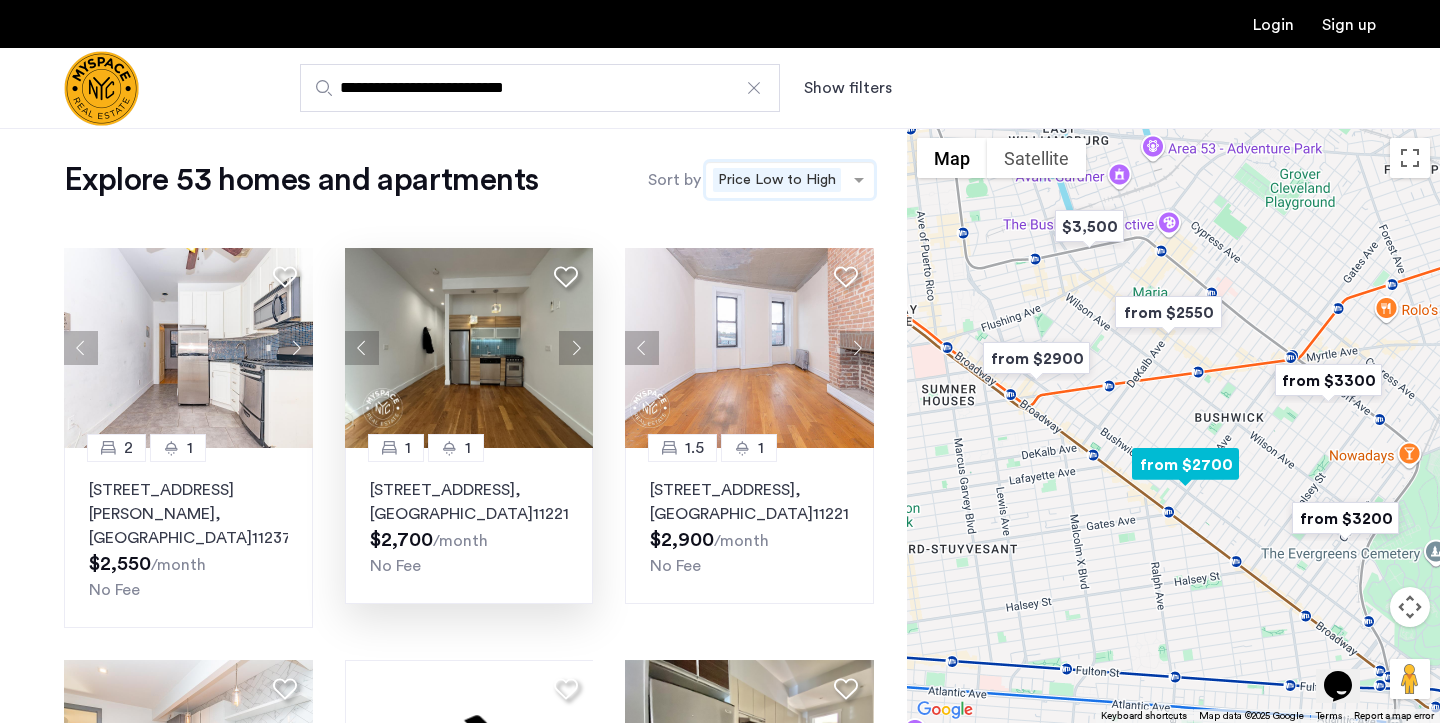 scroll, scrollTop: 15, scrollLeft: 0, axis: vertical 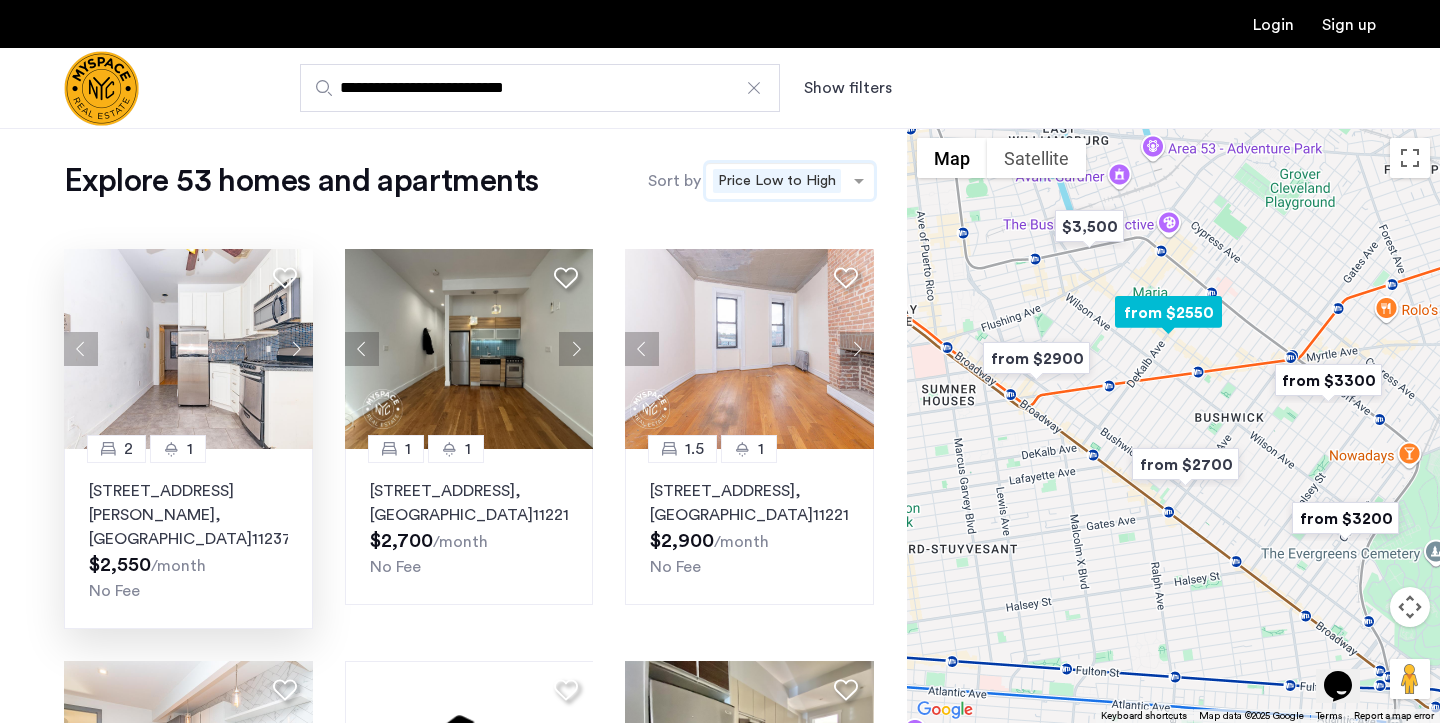click 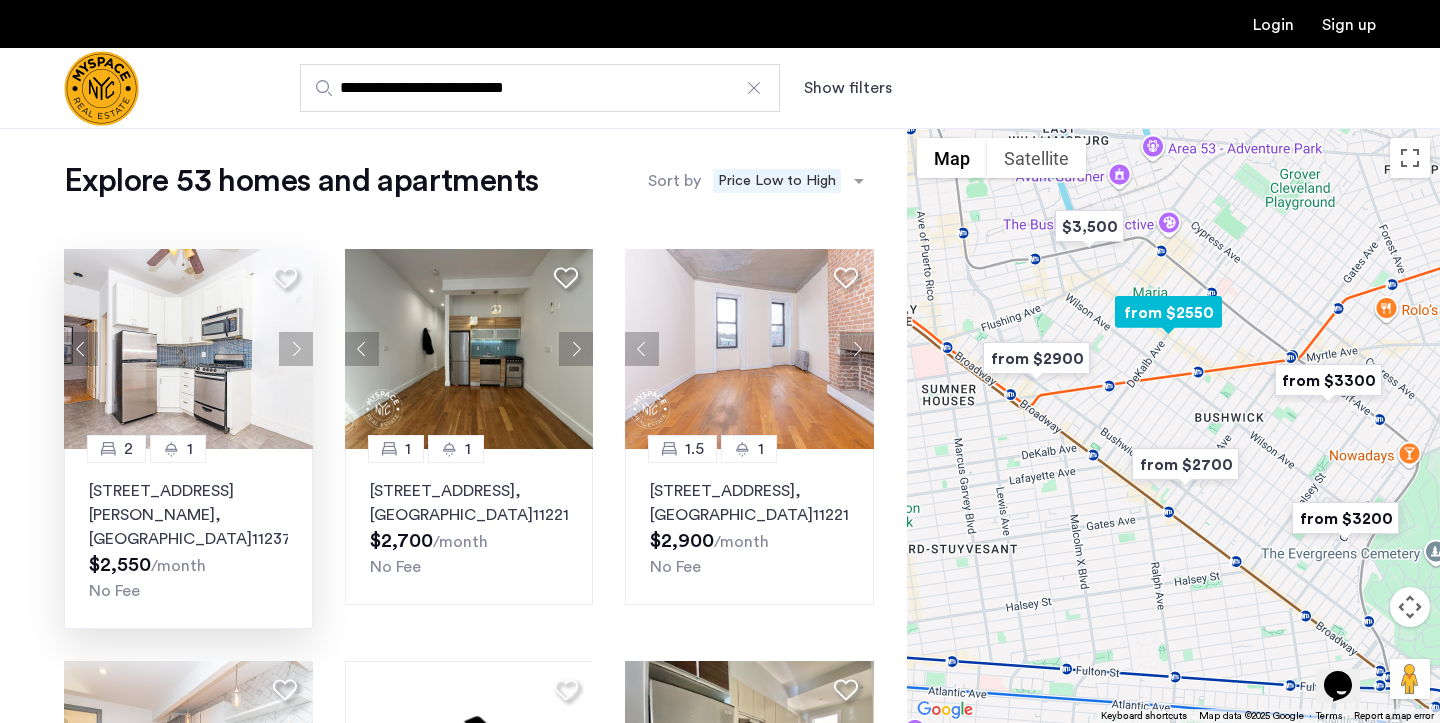 click 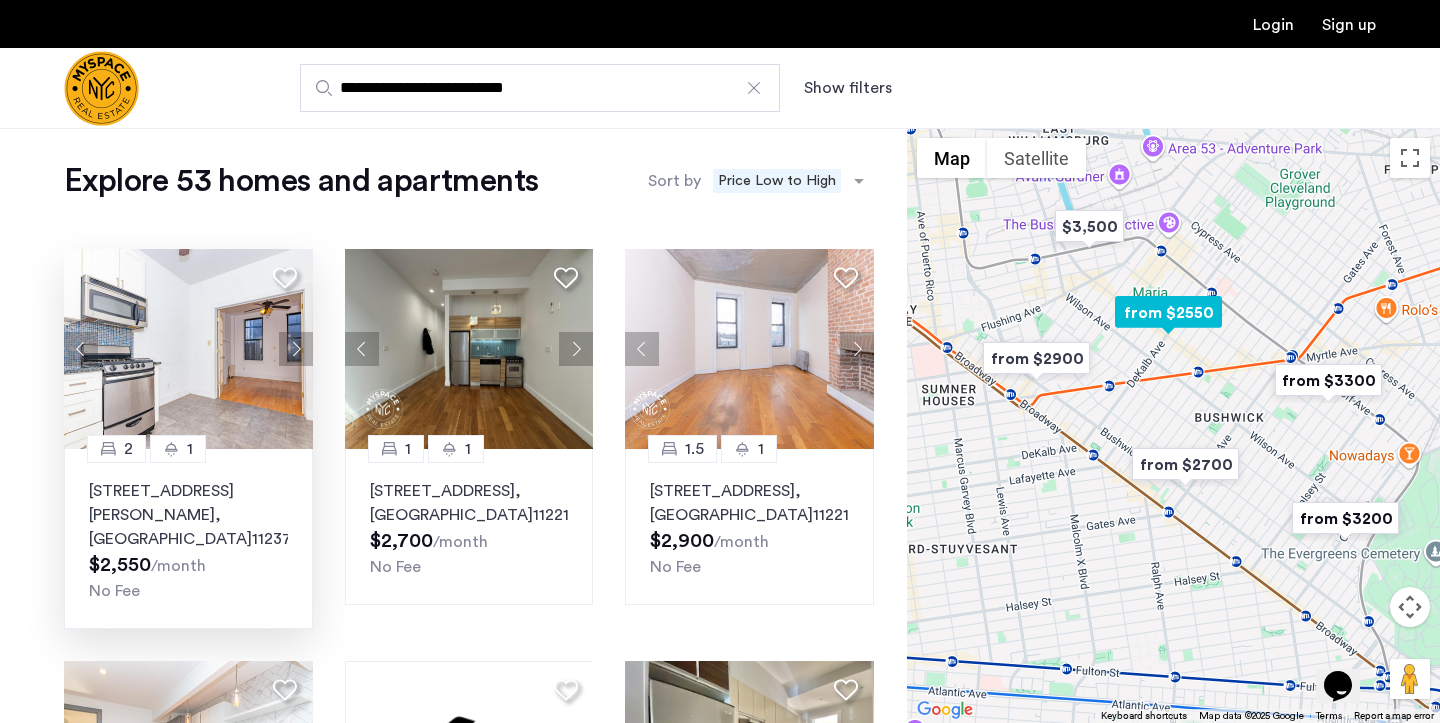 click 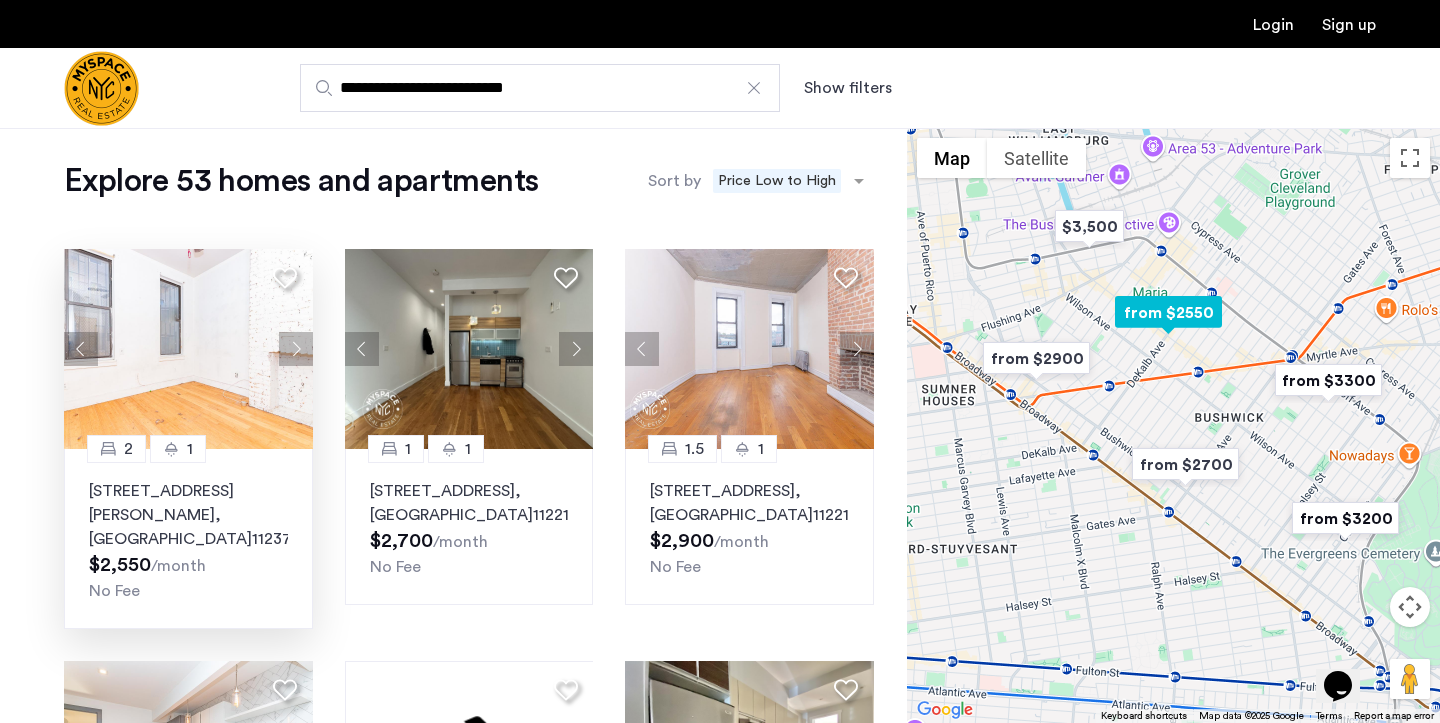 click 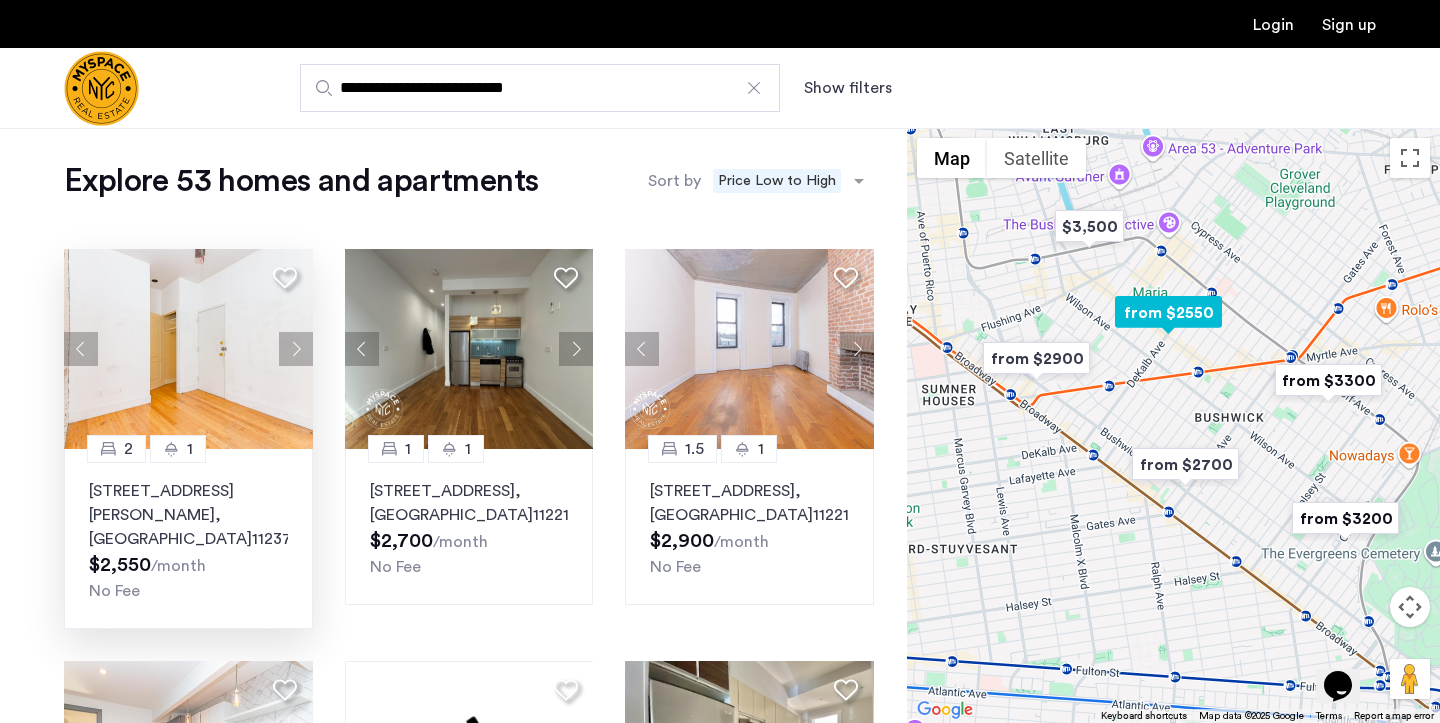 click 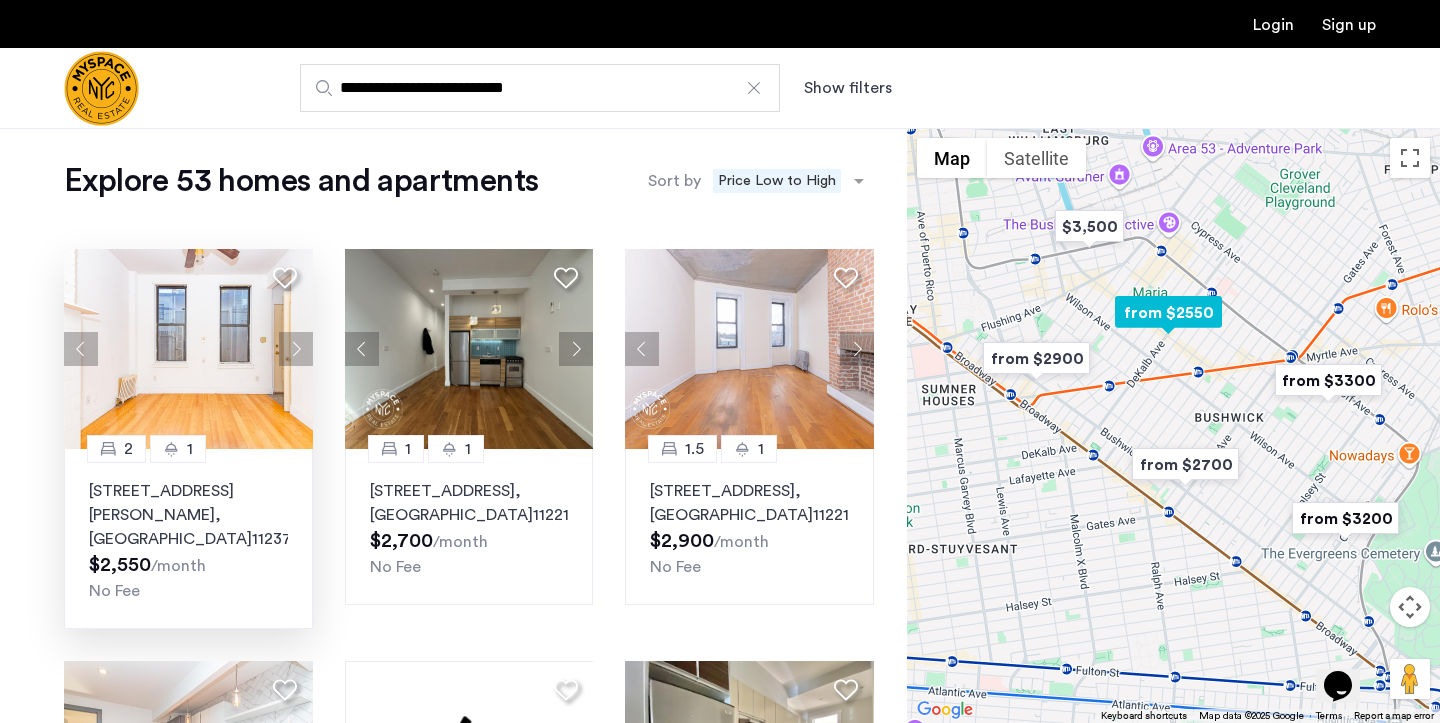 click 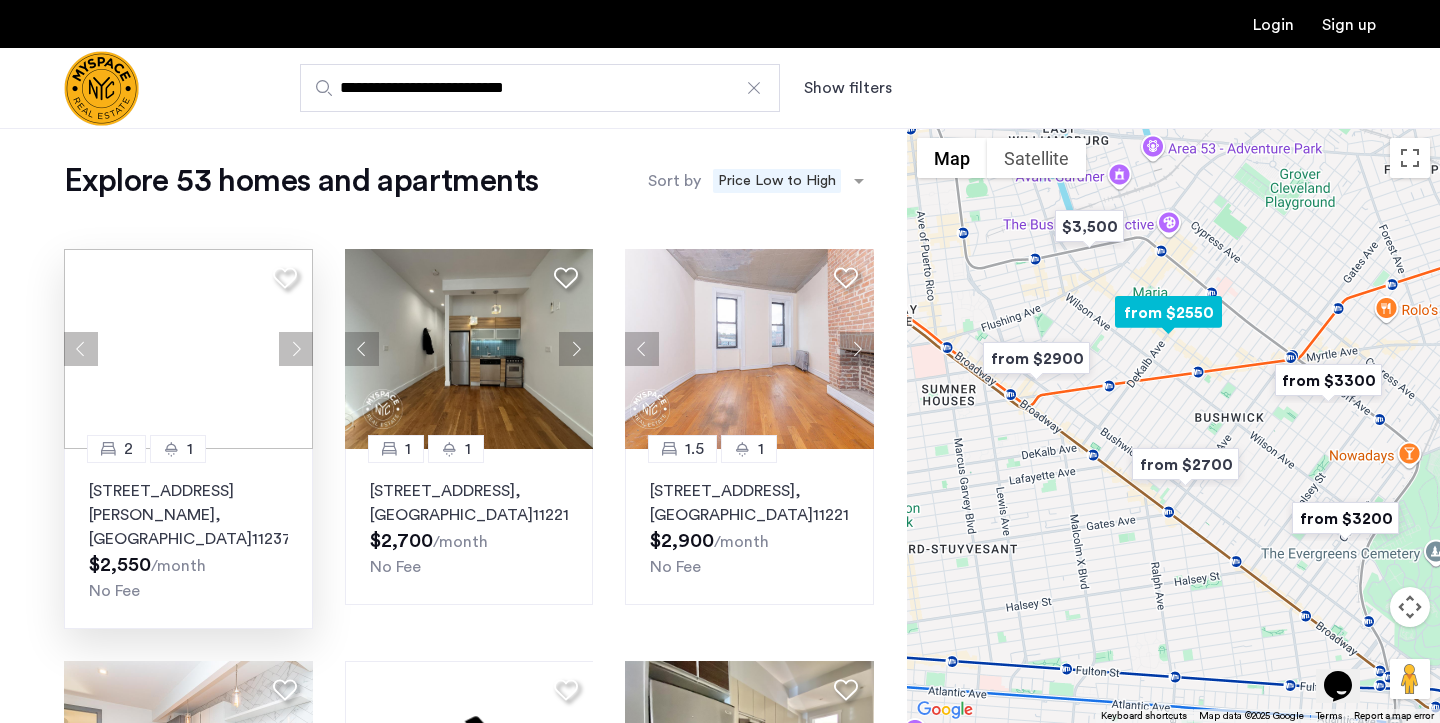 click 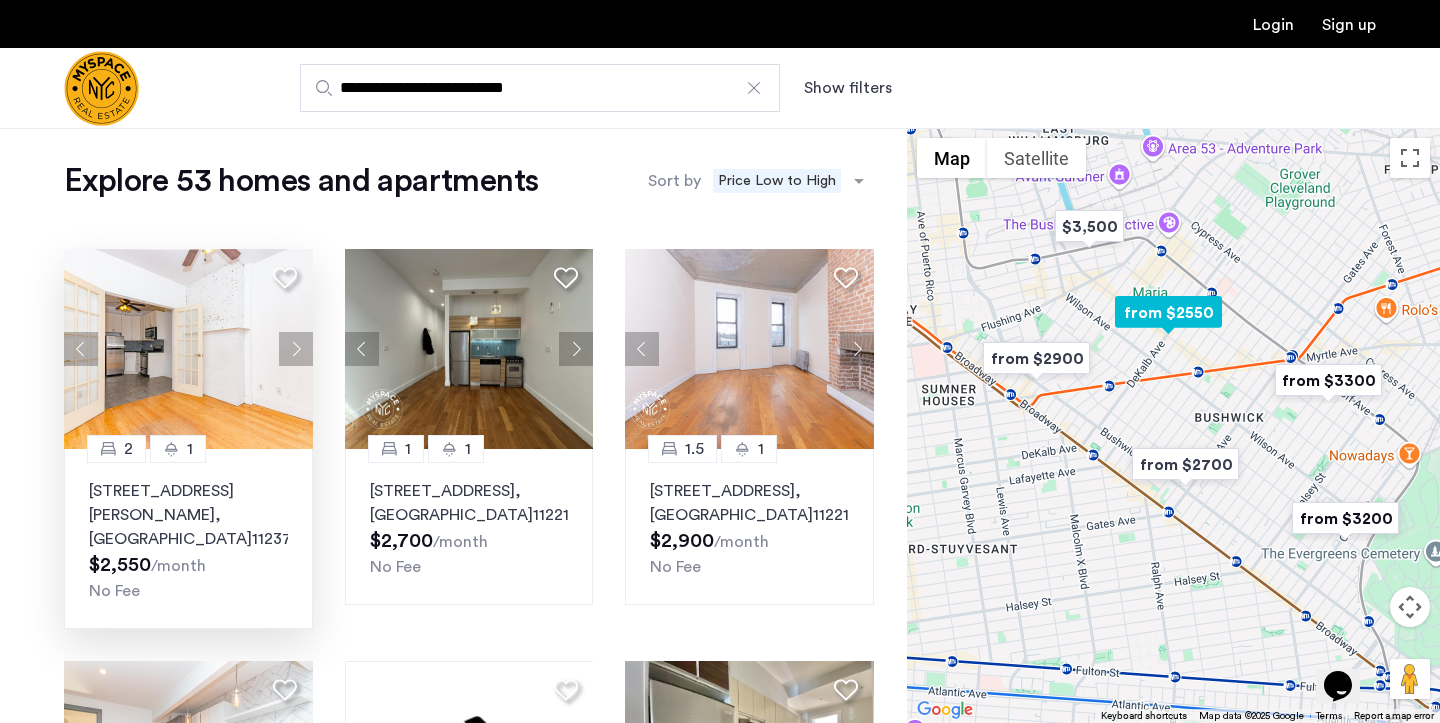click 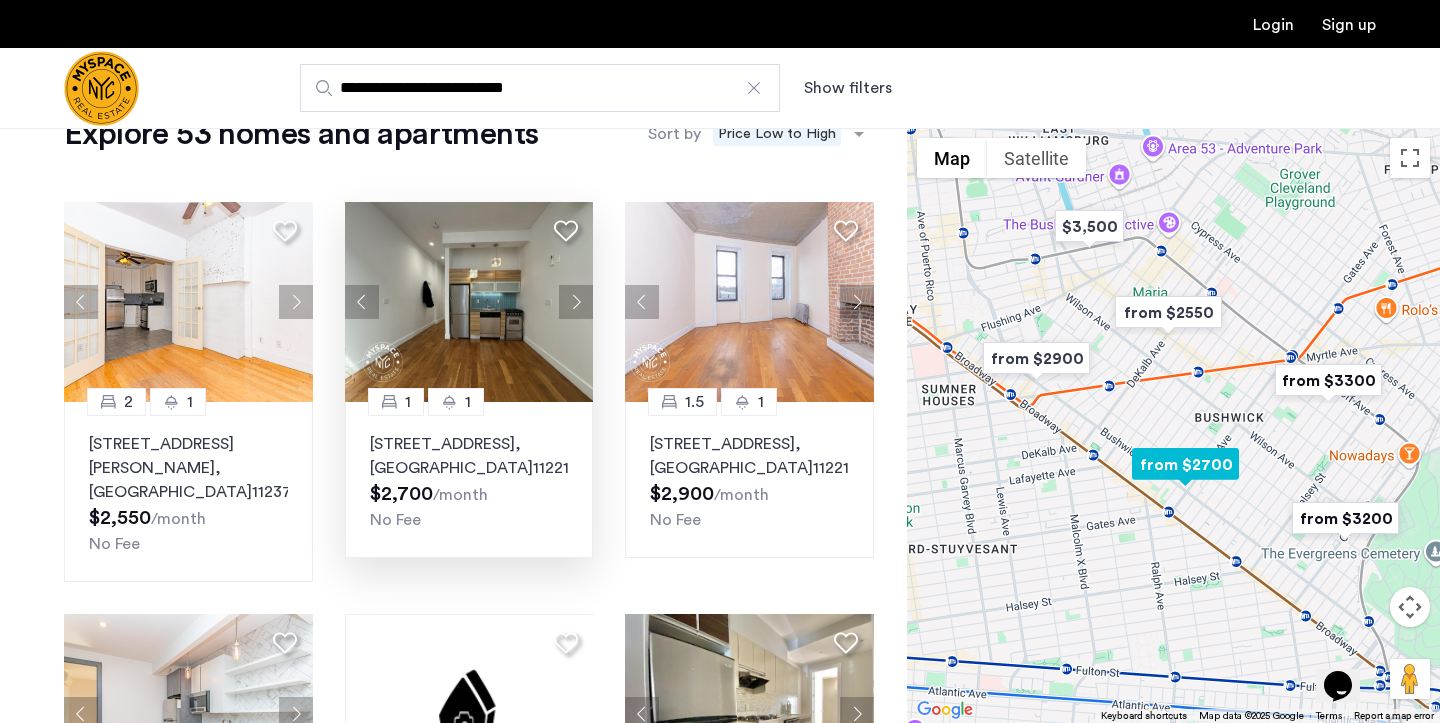 scroll, scrollTop: 64, scrollLeft: 0, axis: vertical 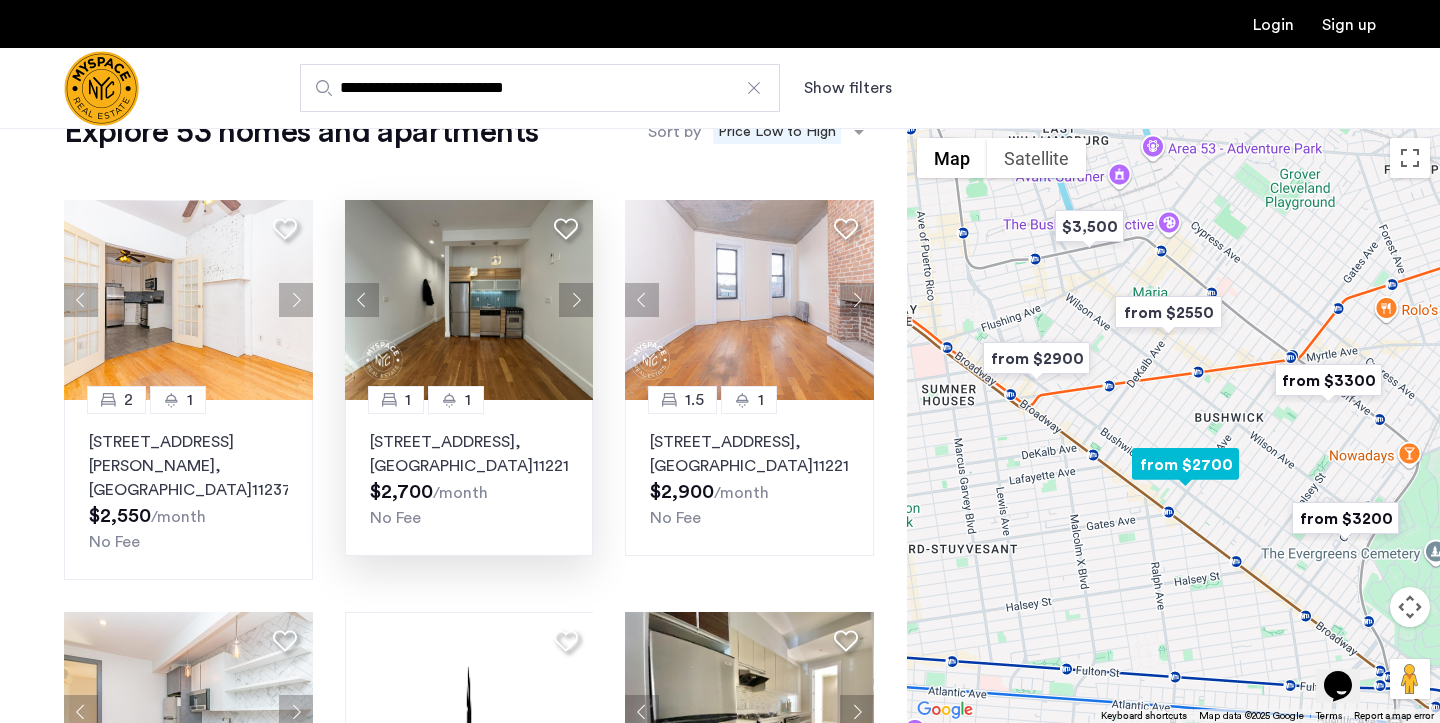 click 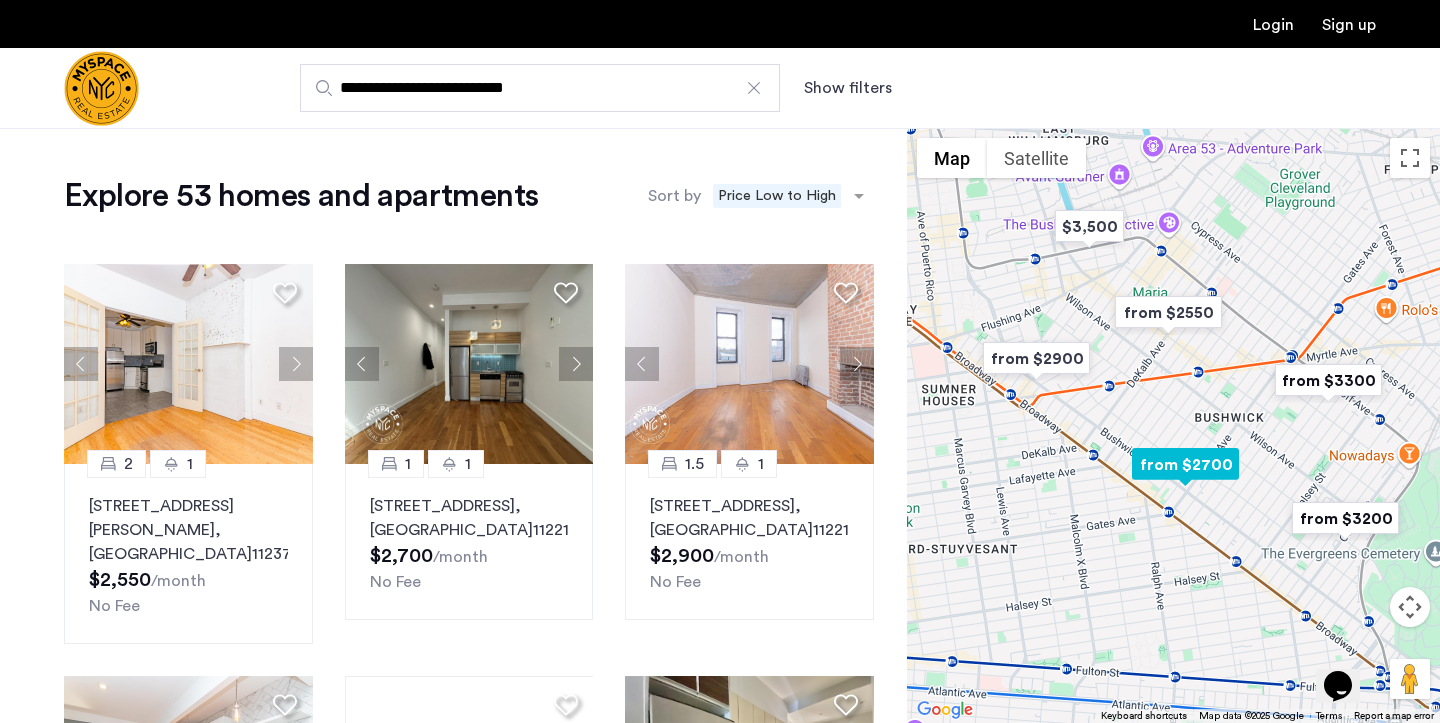 scroll, scrollTop: 0, scrollLeft: 0, axis: both 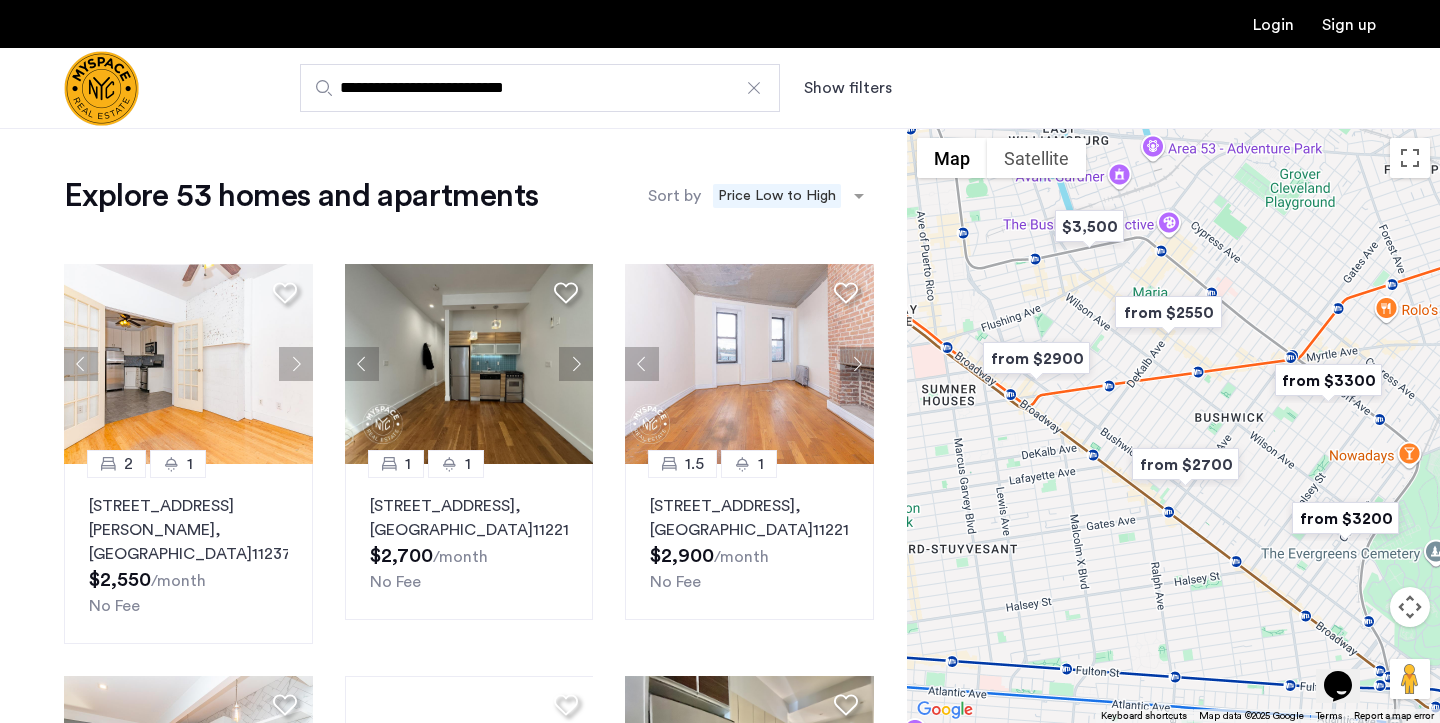 click at bounding box center (1410, 607) 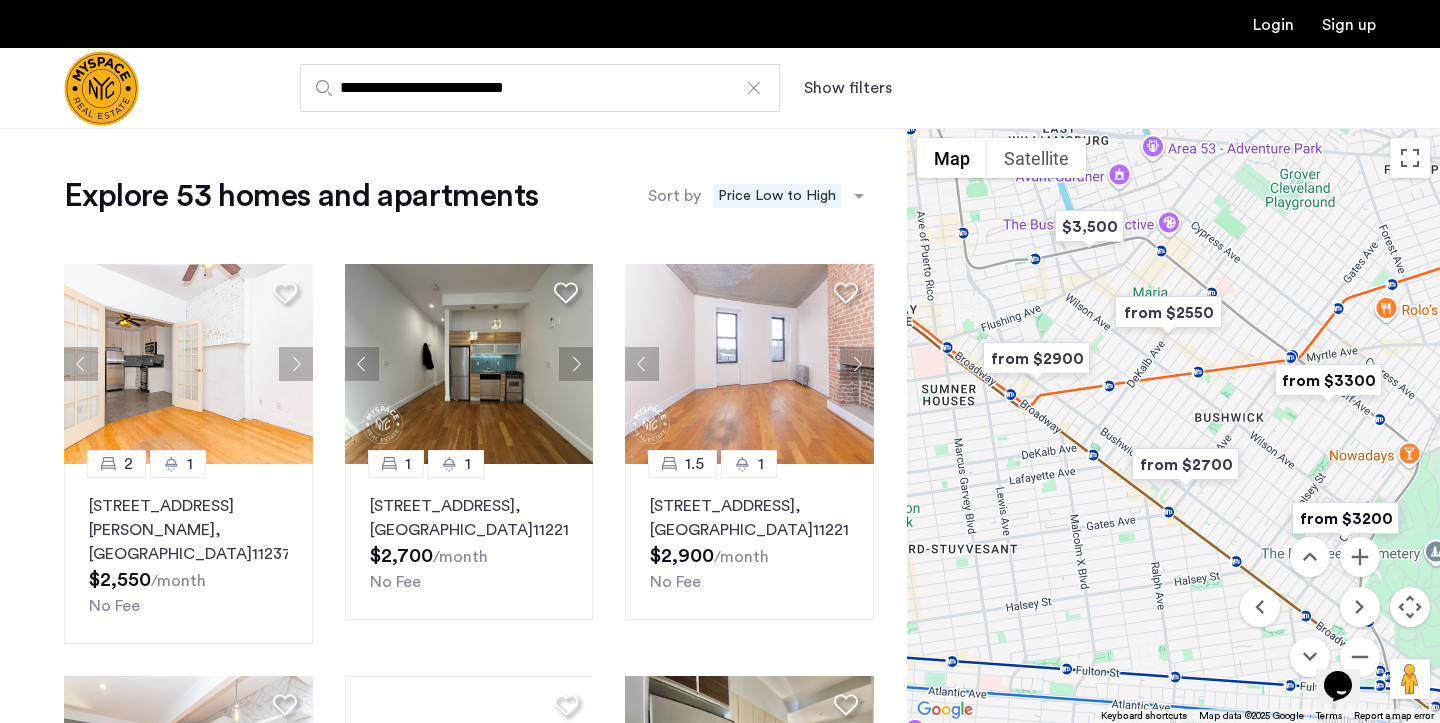 click at bounding box center (1410, 607) 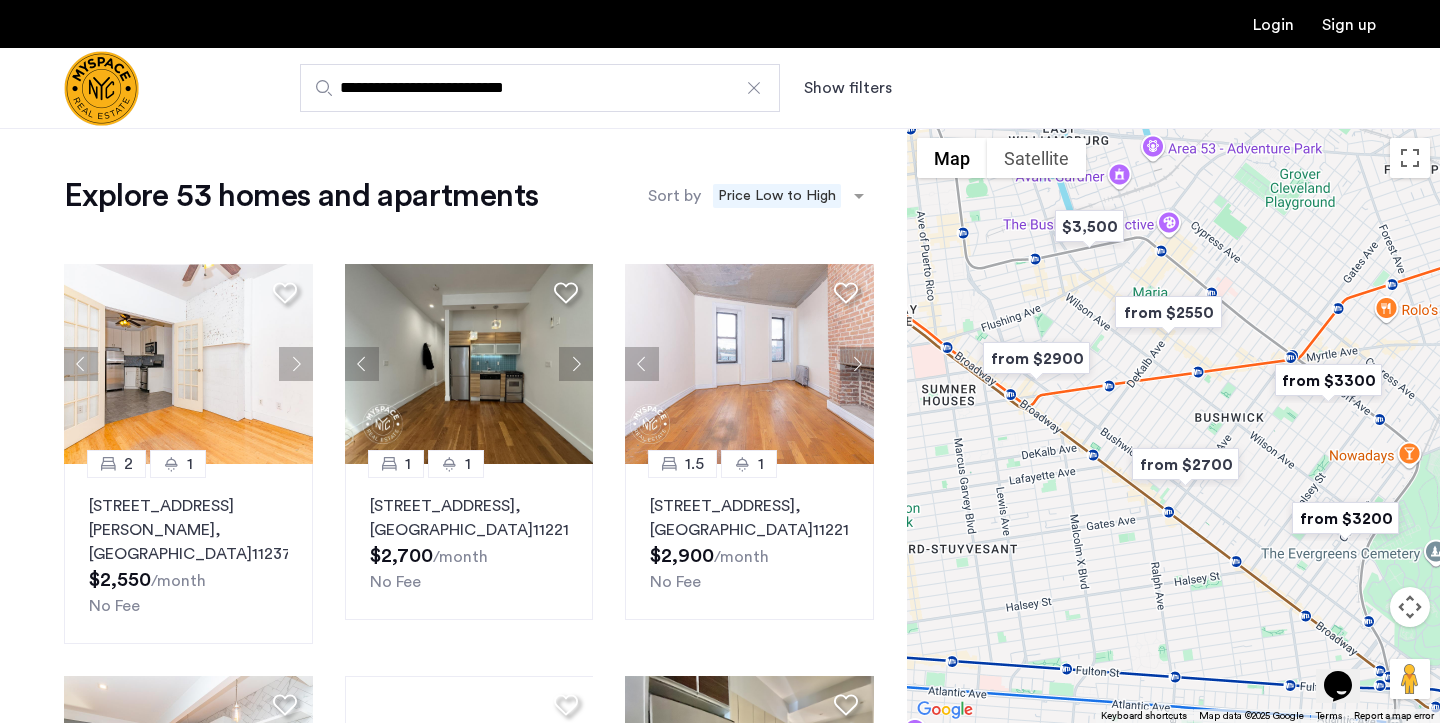 click at bounding box center [1410, 607] 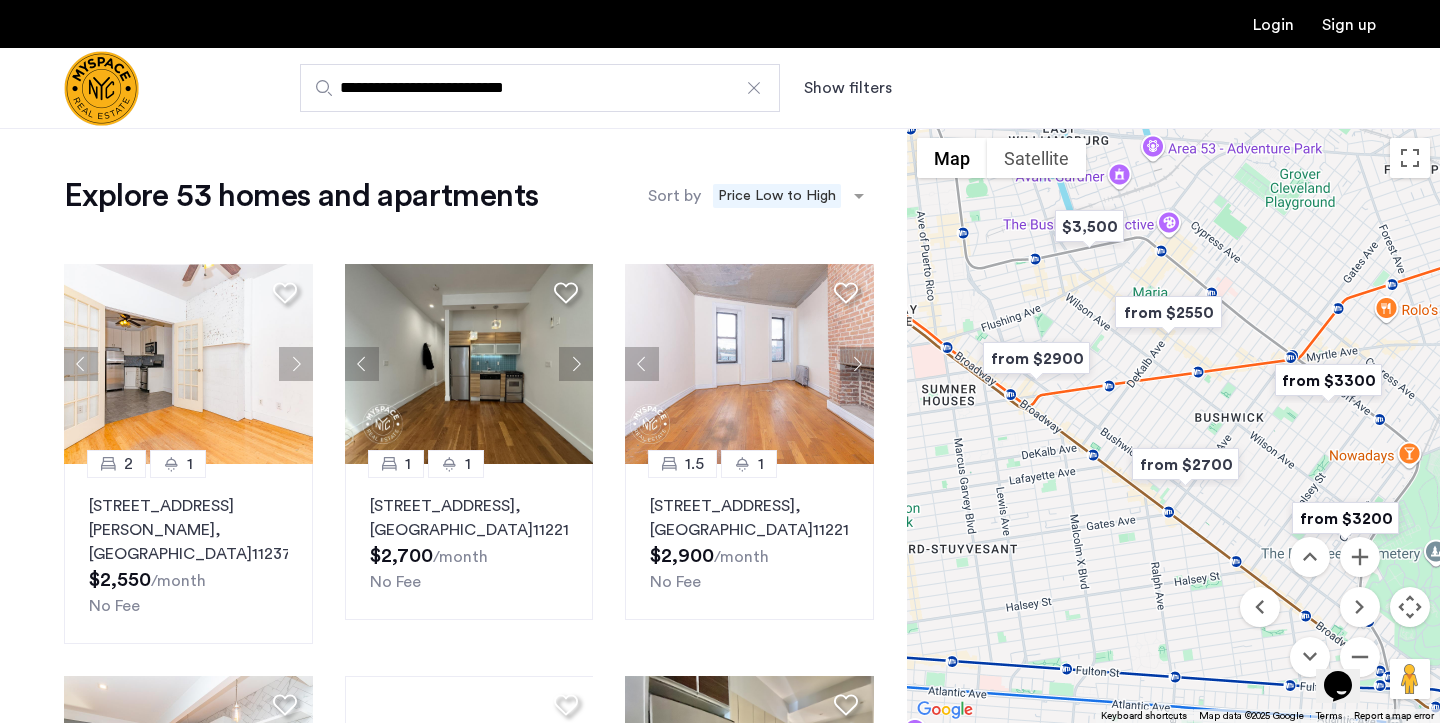 click on "Opens Chat This icon Opens the chat window." at bounding box center (1348, 651) 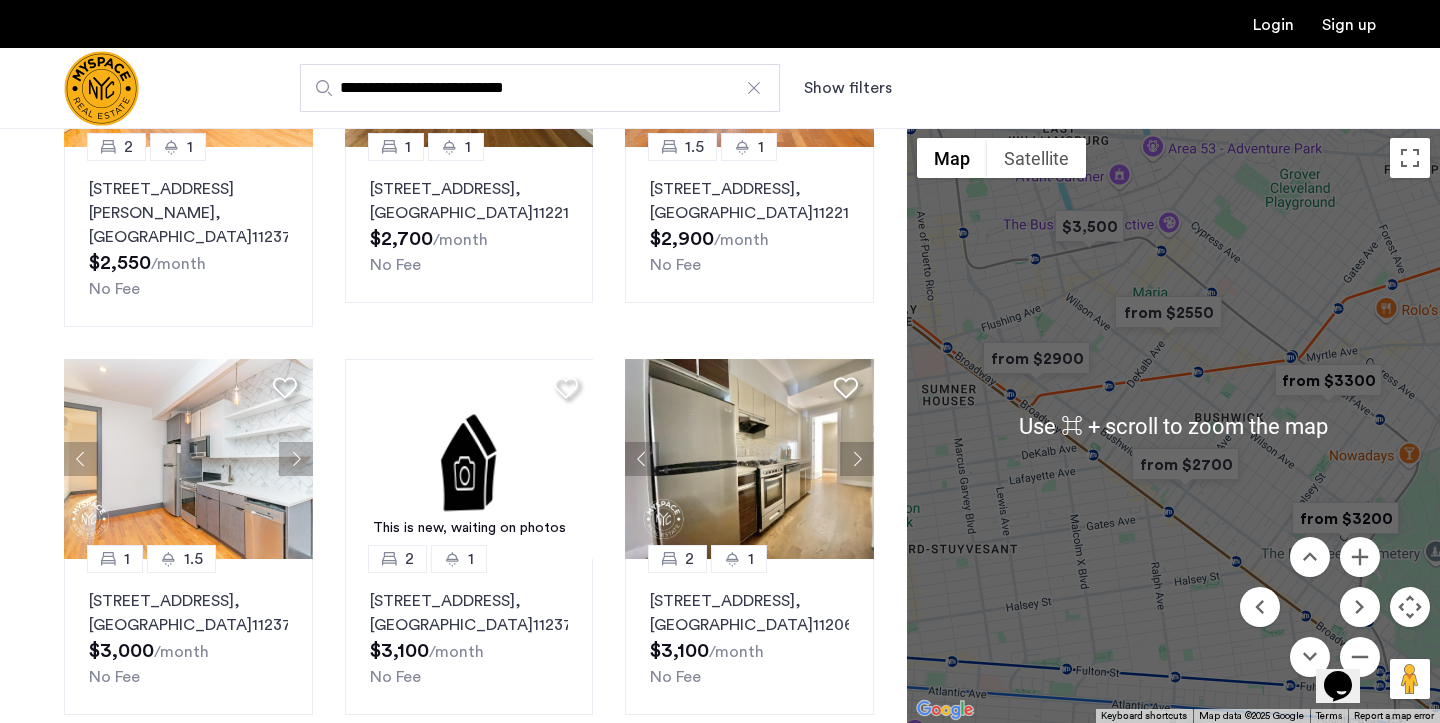 scroll, scrollTop: 323, scrollLeft: 0, axis: vertical 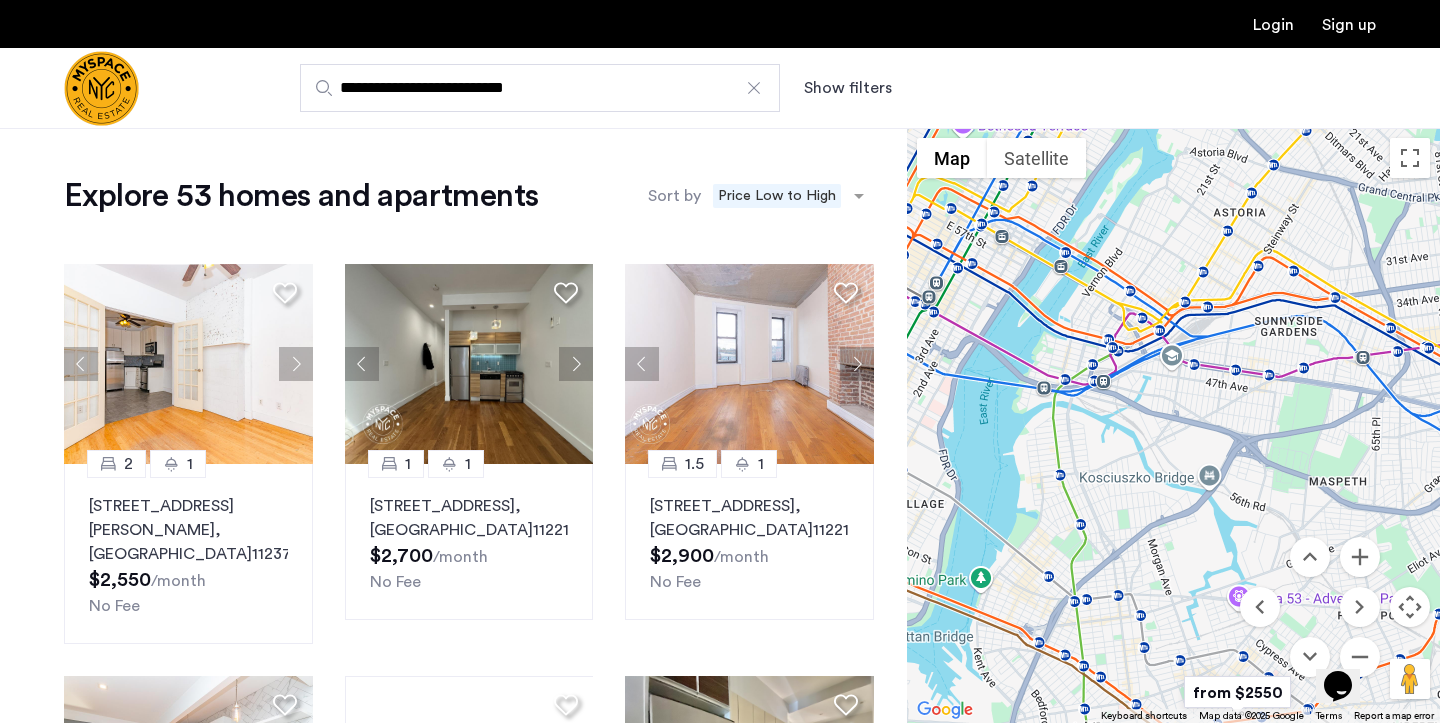 drag, startPoint x: 1067, startPoint y: 342, endPoint x: 1077, endPoint y: 651, distance: 309.16177 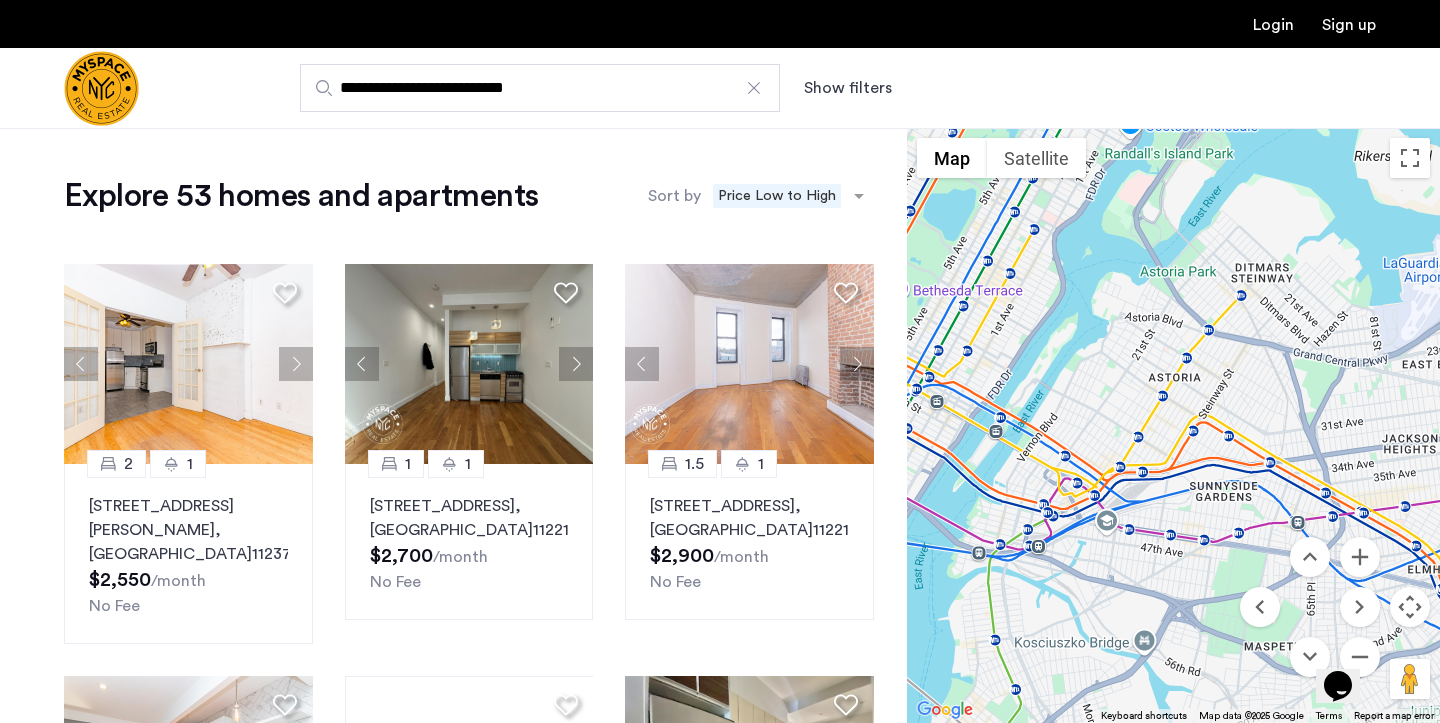 drag, startPoint x: 1196, startPoint y: 385, endPoint x: 1139, endPoint y: 548, distance: 172.6789 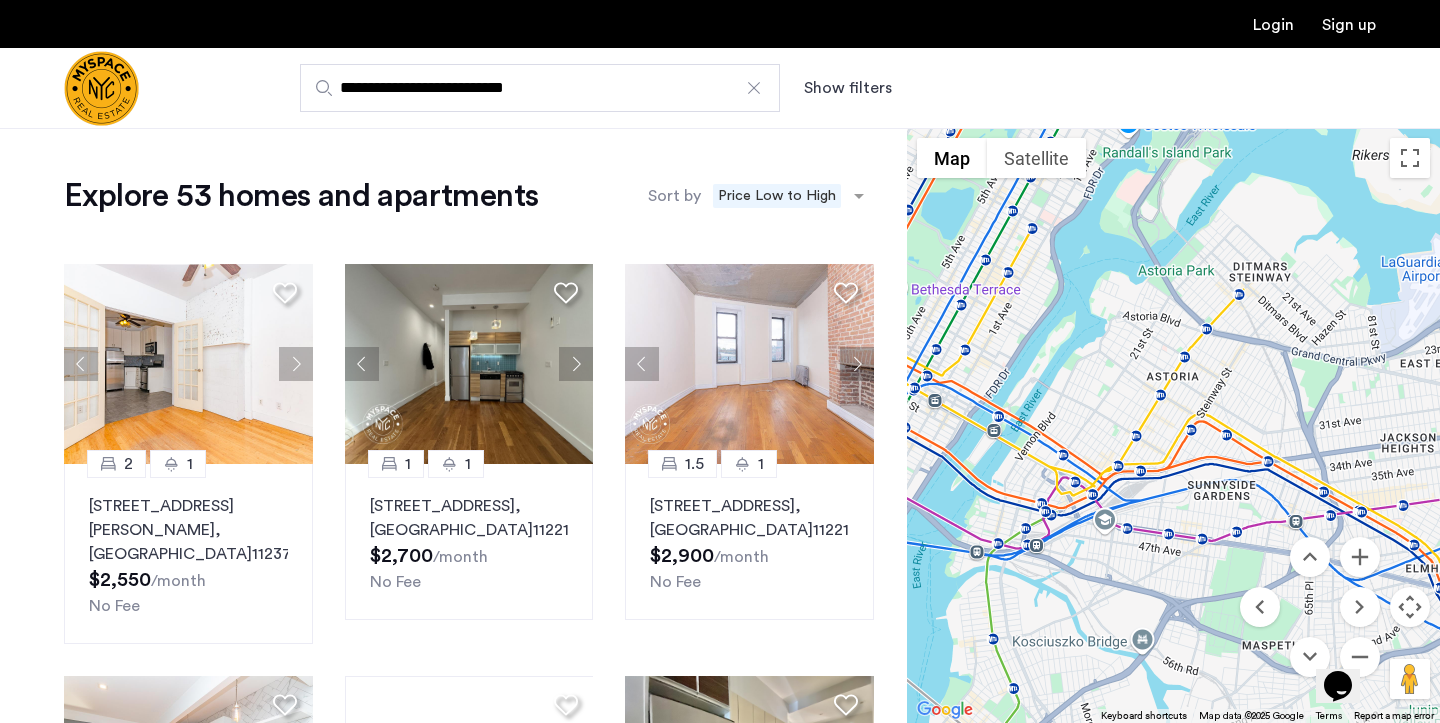 click at bounding box center [1410, 607] 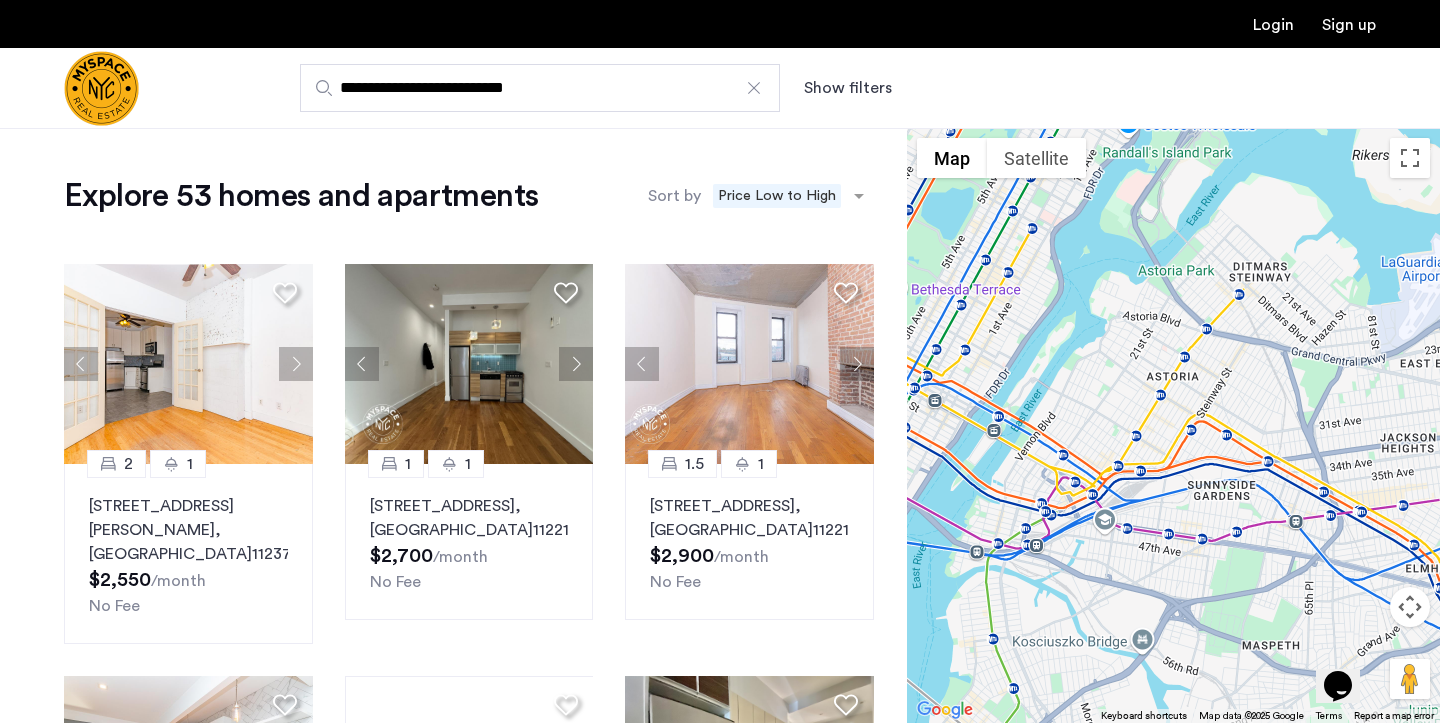 click at bounding box center [754, 88] 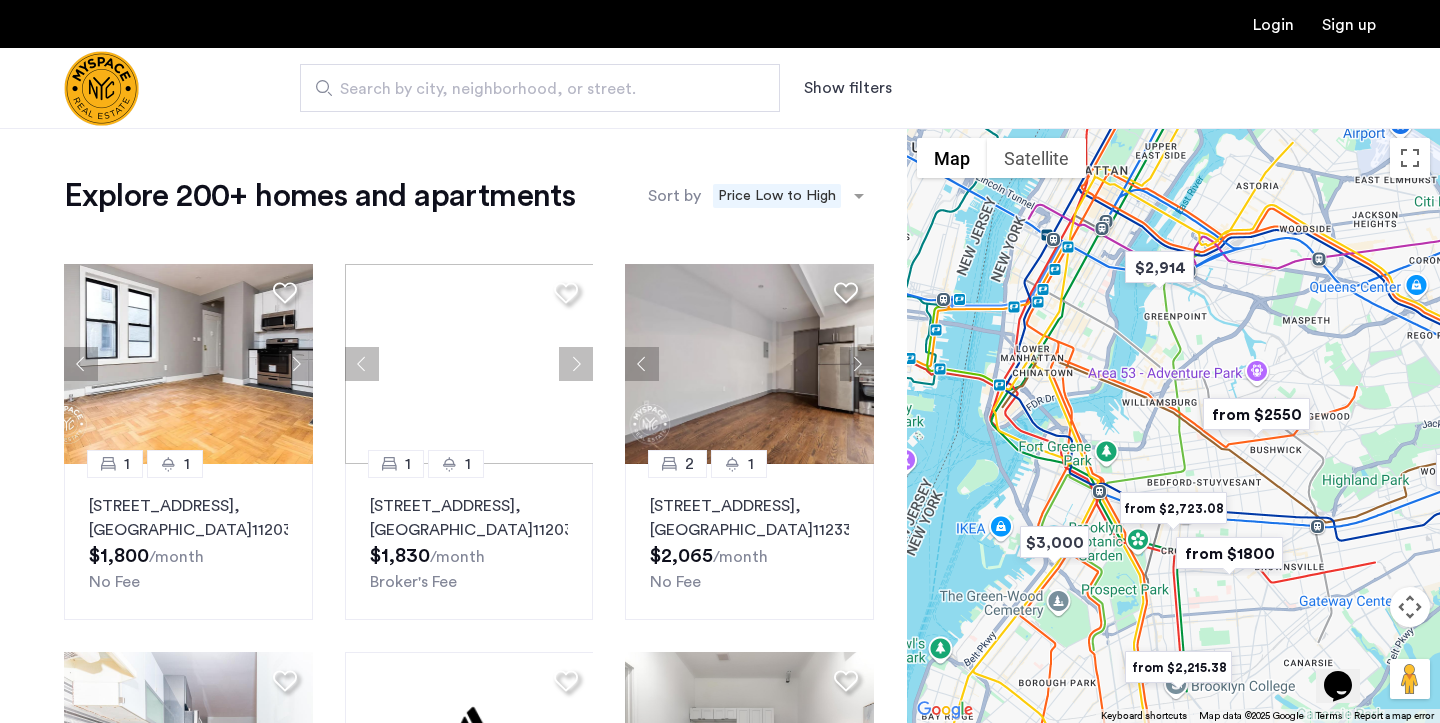 drag, startPoint x: 1123, startPoint y: 262, endPoint x: 1250, endPoint y: 519, distance: 286.66705 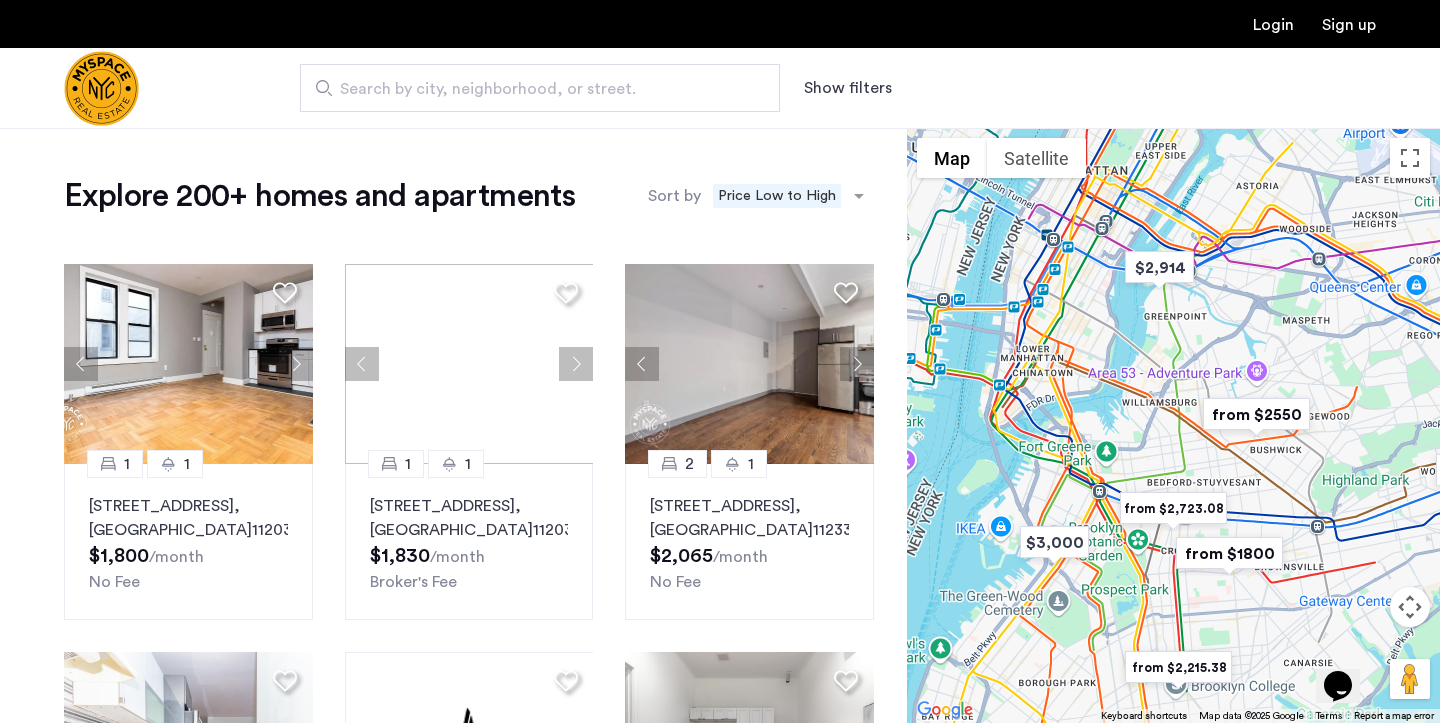 click at bounding box center [1173, 425] 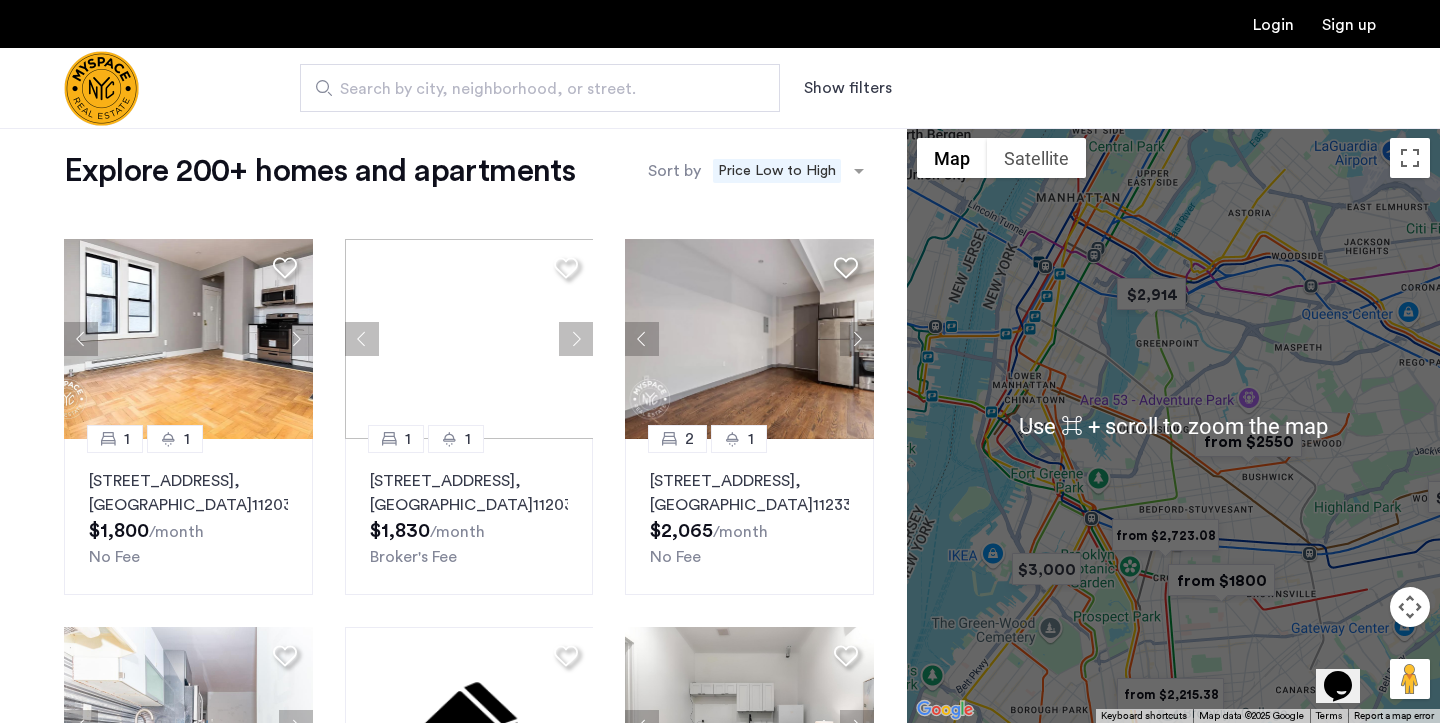 scroll, scrollTop: 43, scrollLeft: 0, axis: vertical 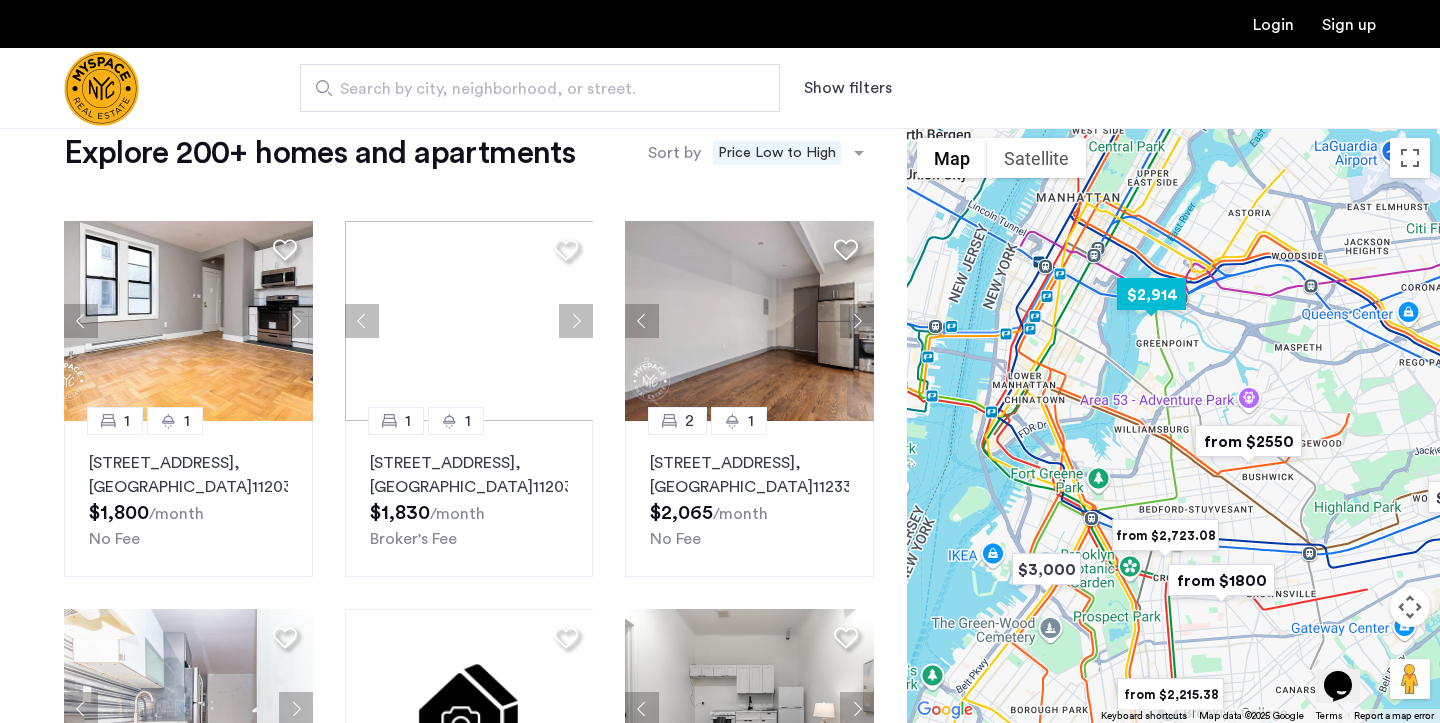 click at bounding box center (1151, 294) 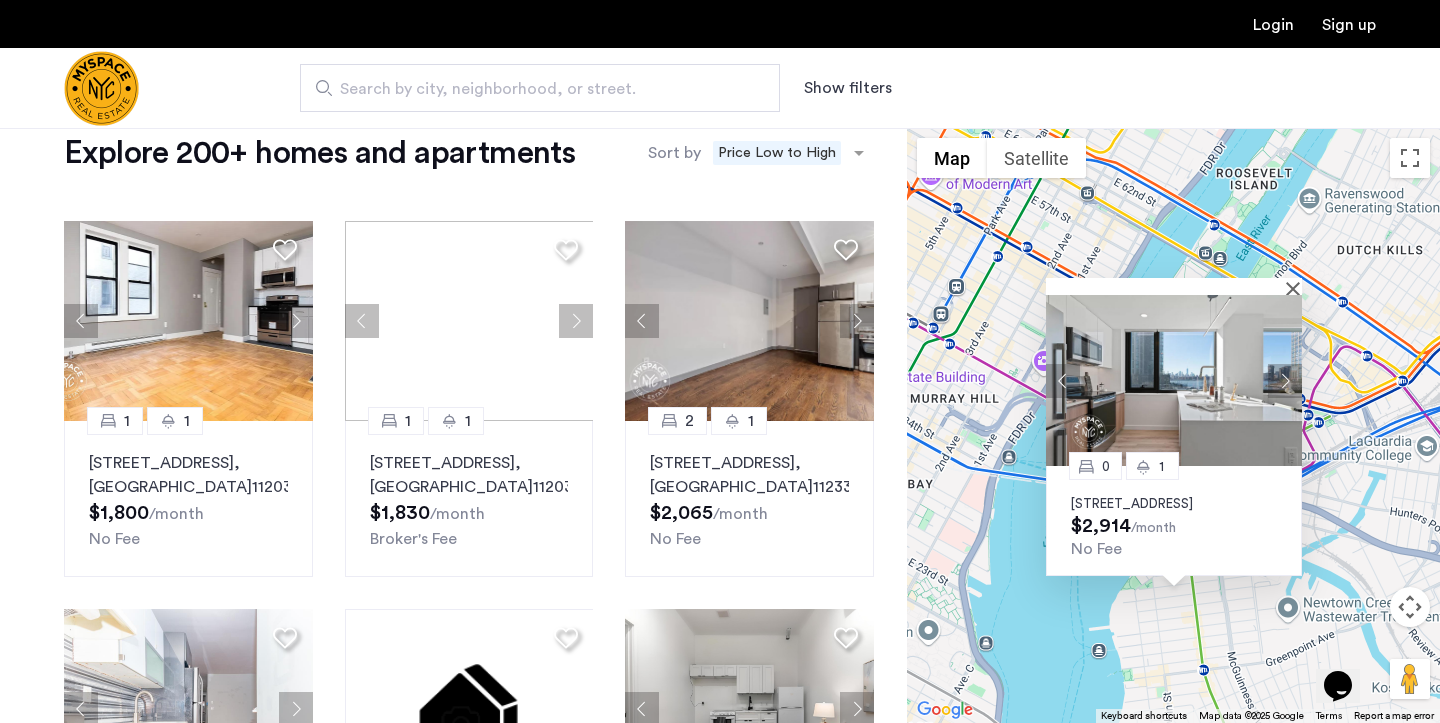 click at bounding box center (1174, 380) 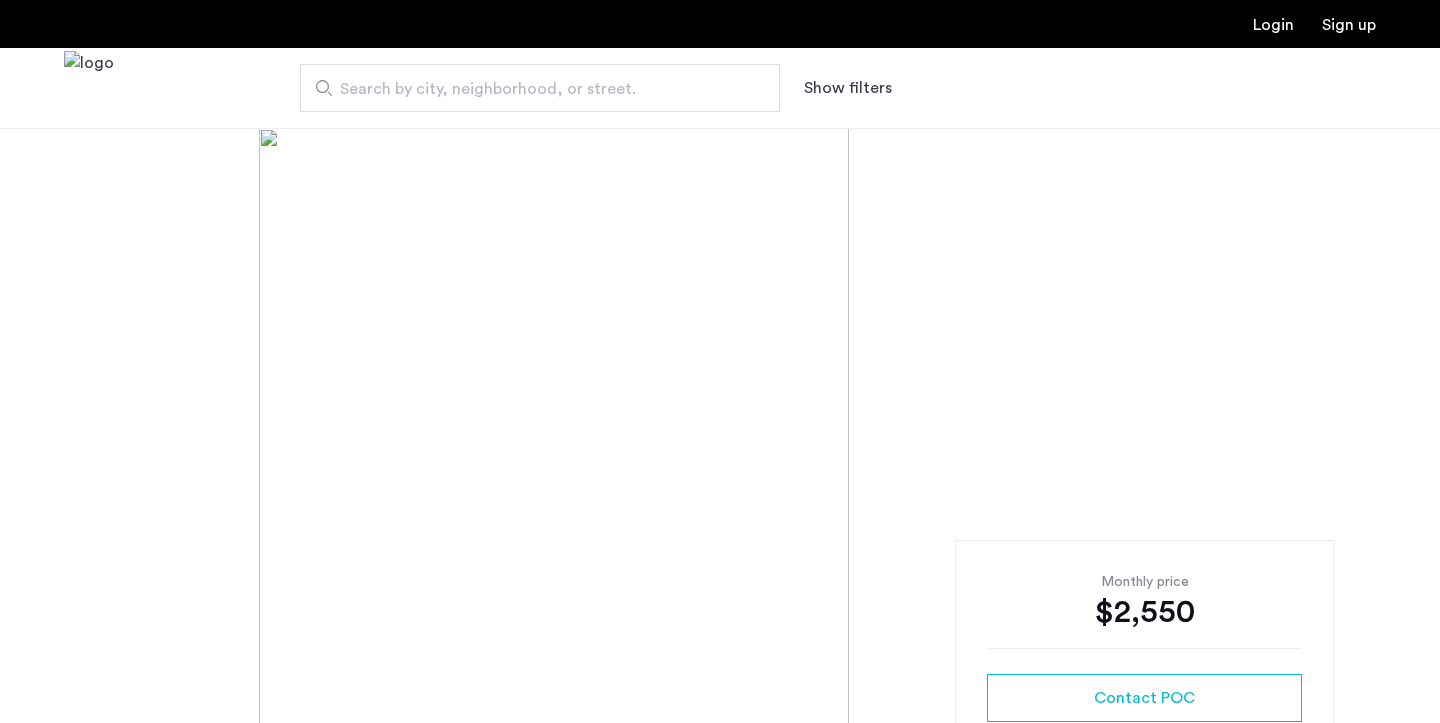 scroll, scrollTop: 0, scrollLeft: 0, axis: both 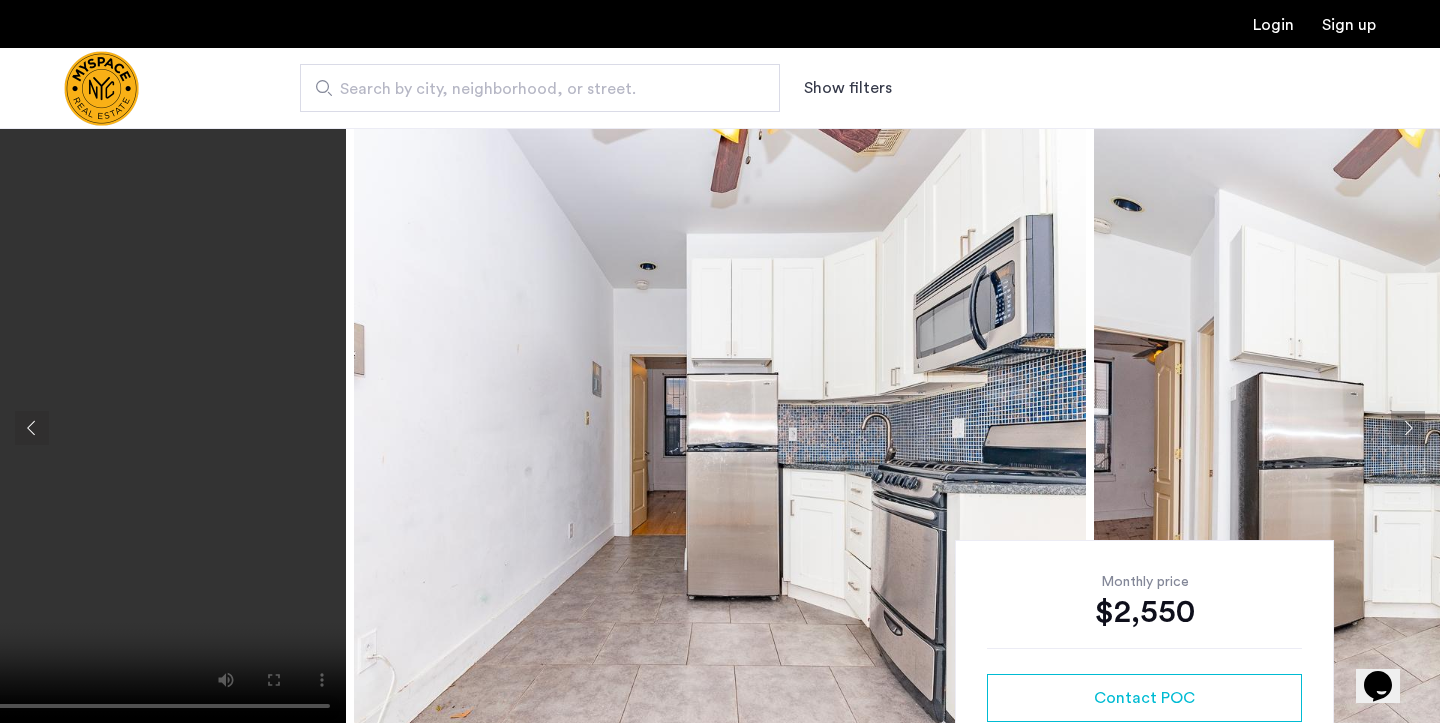 click 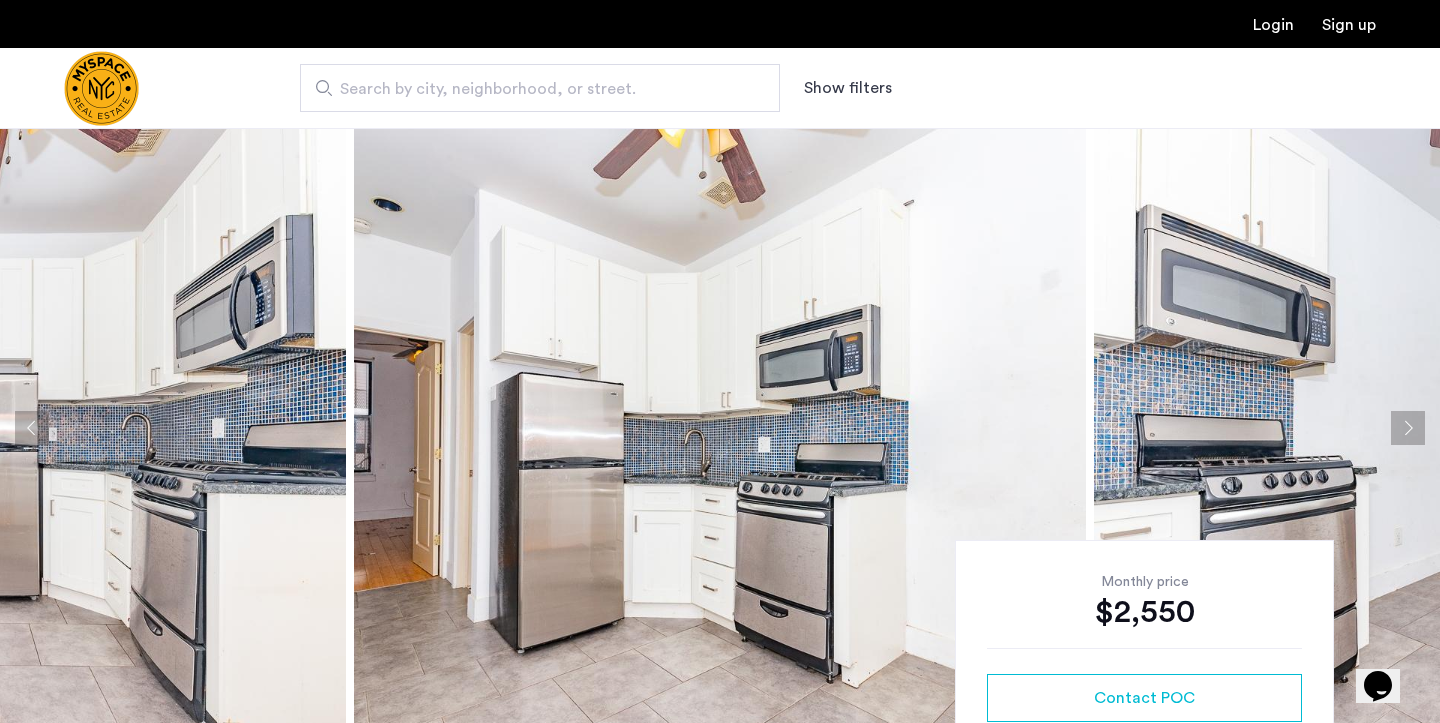 click 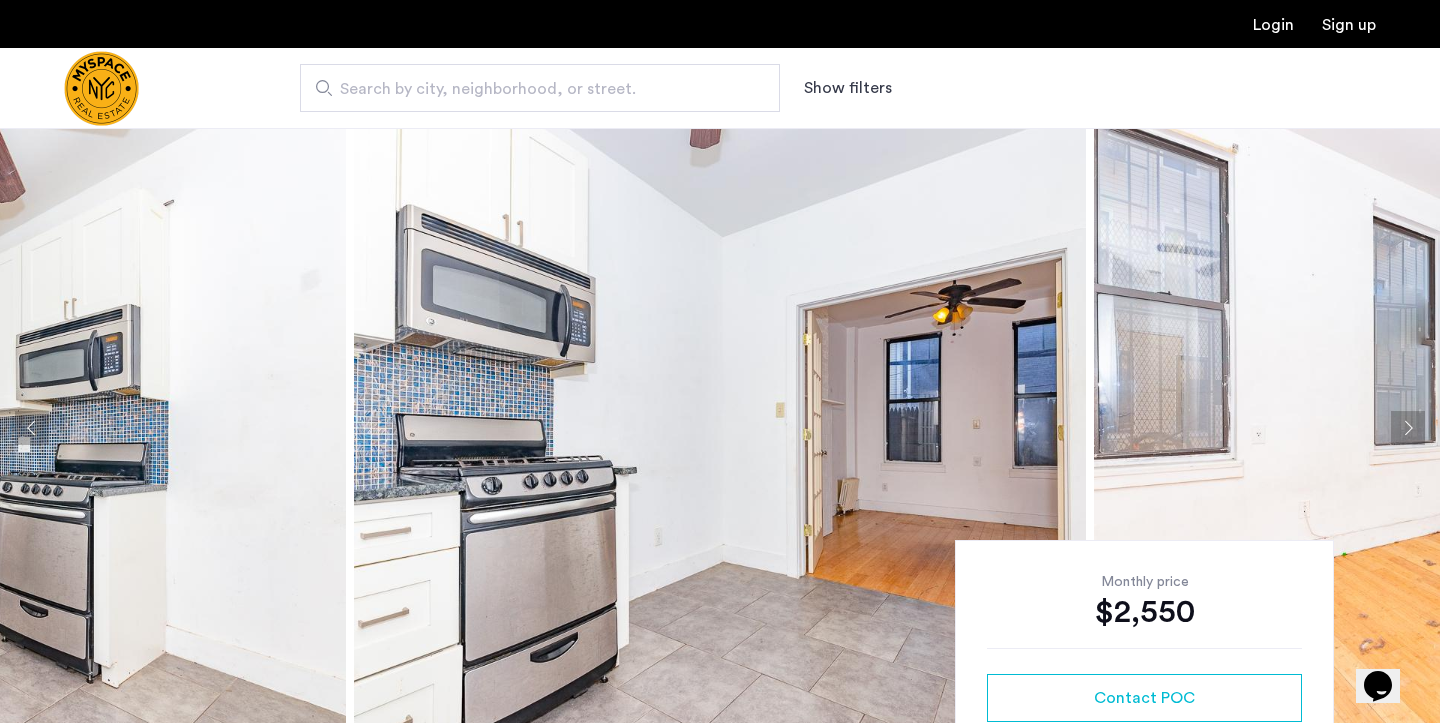 click 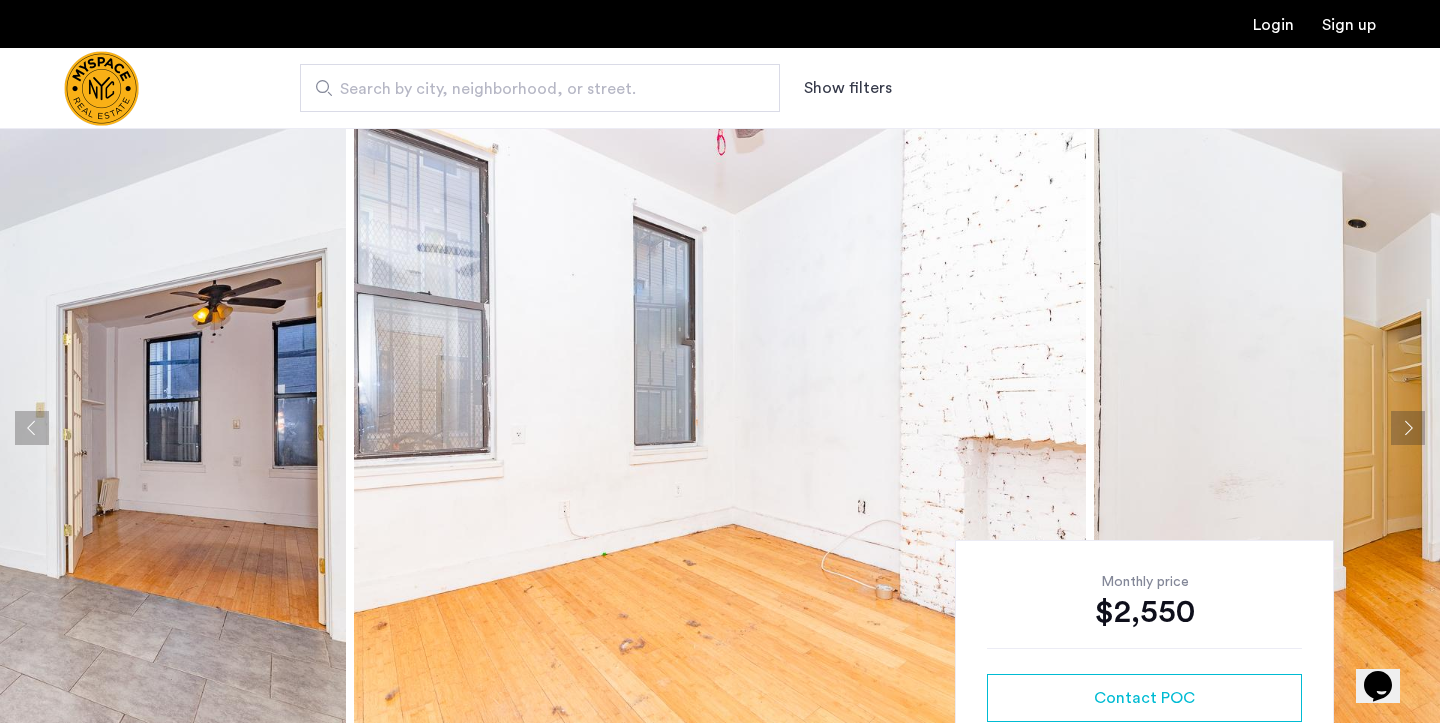 click 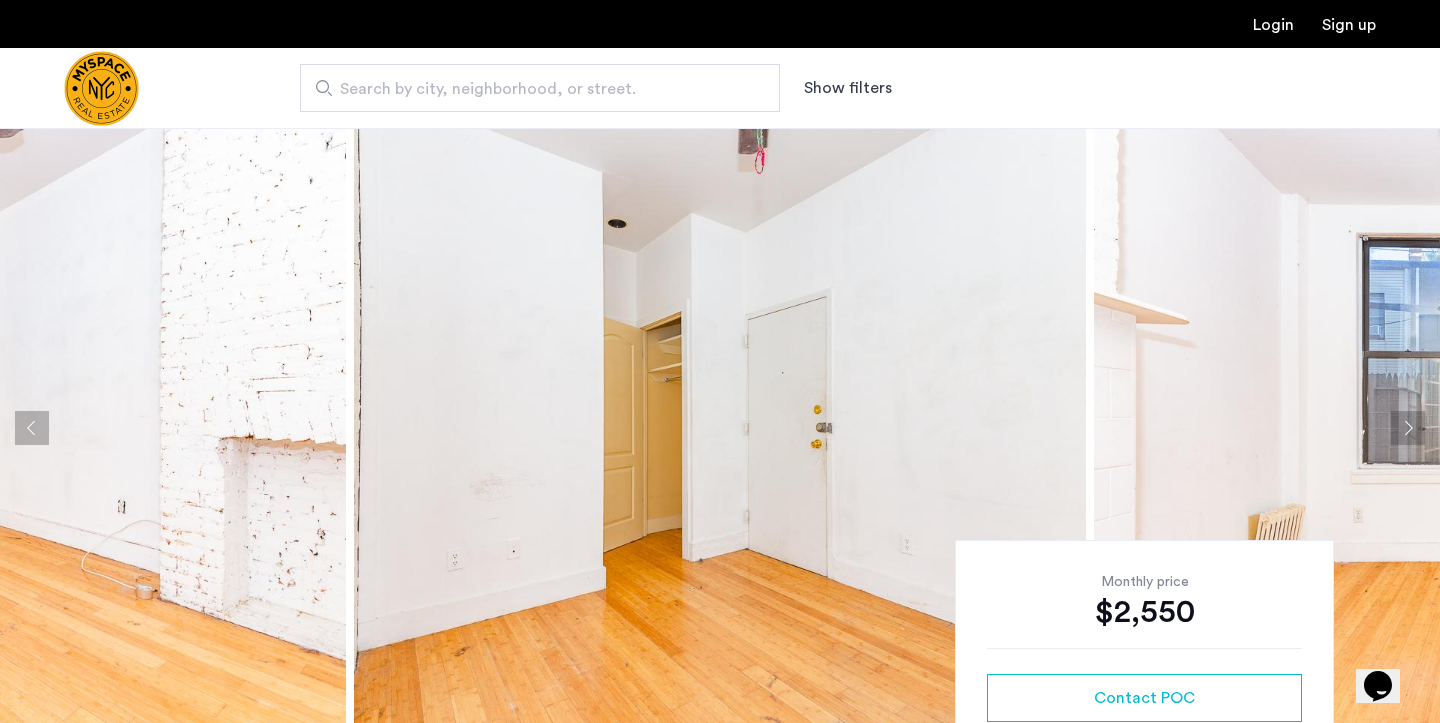 click 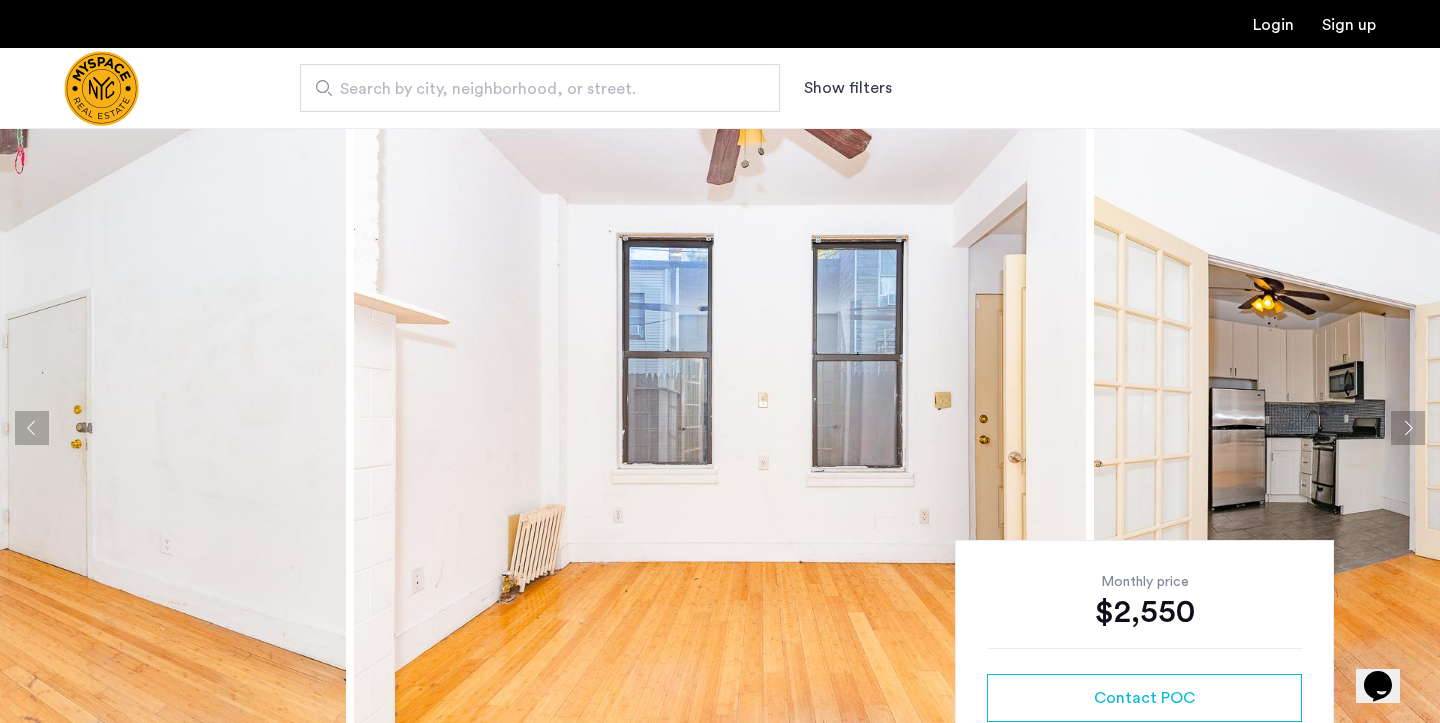click 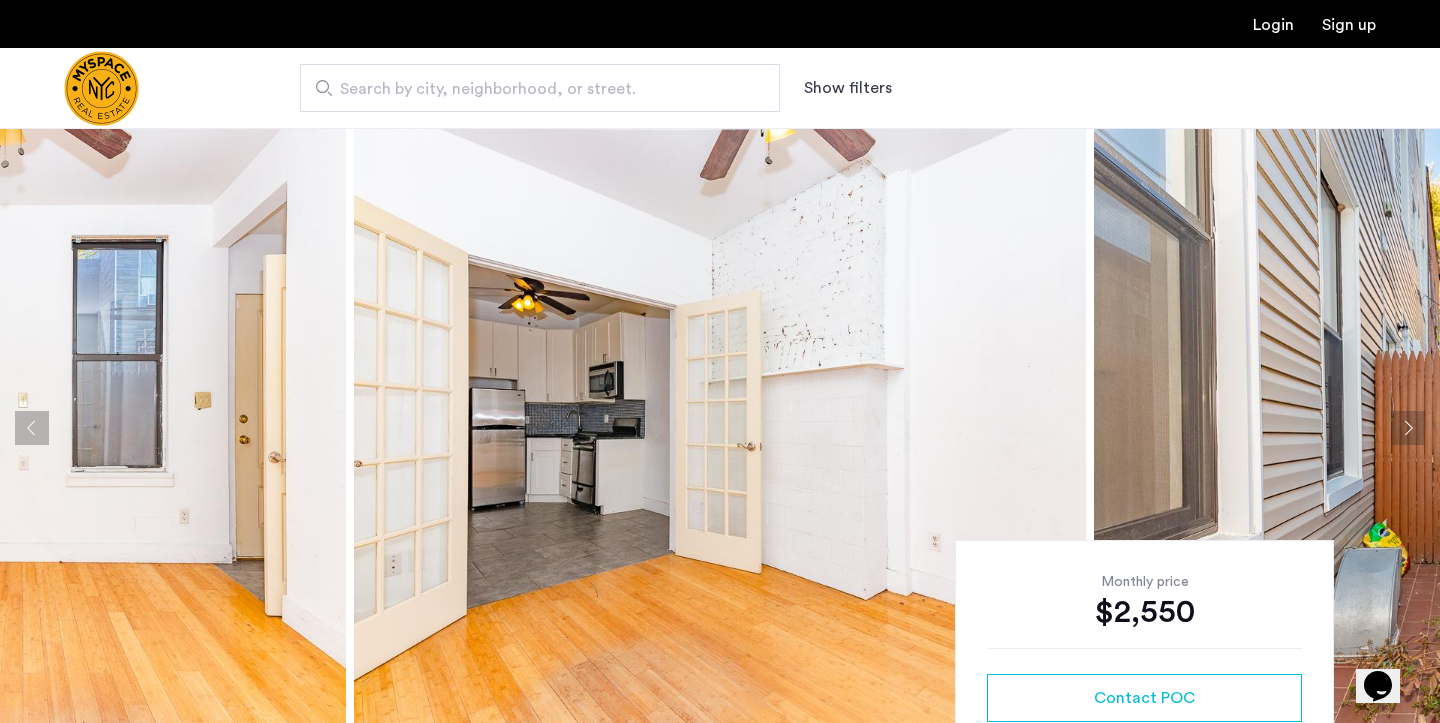 click 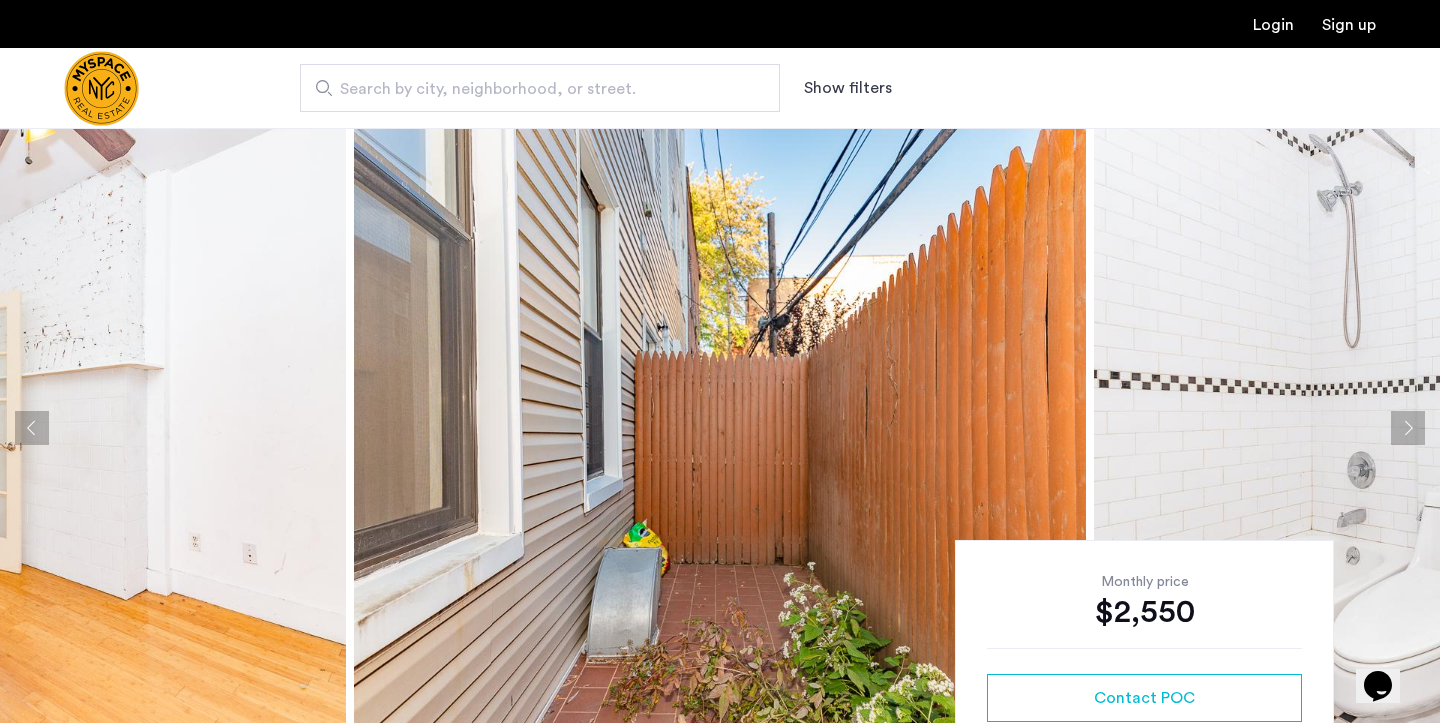 click 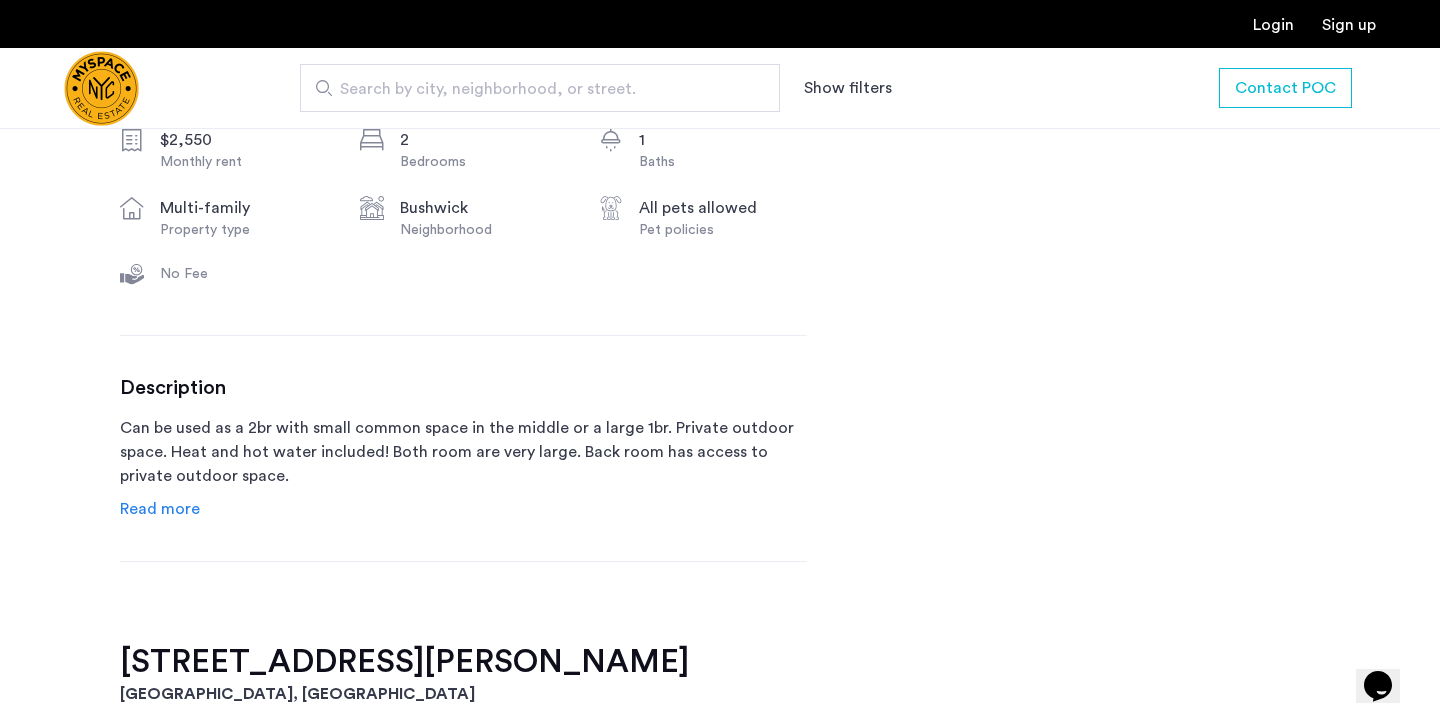 scroll, scrollTop: 773, scrollLeft: 0, axis: vertical 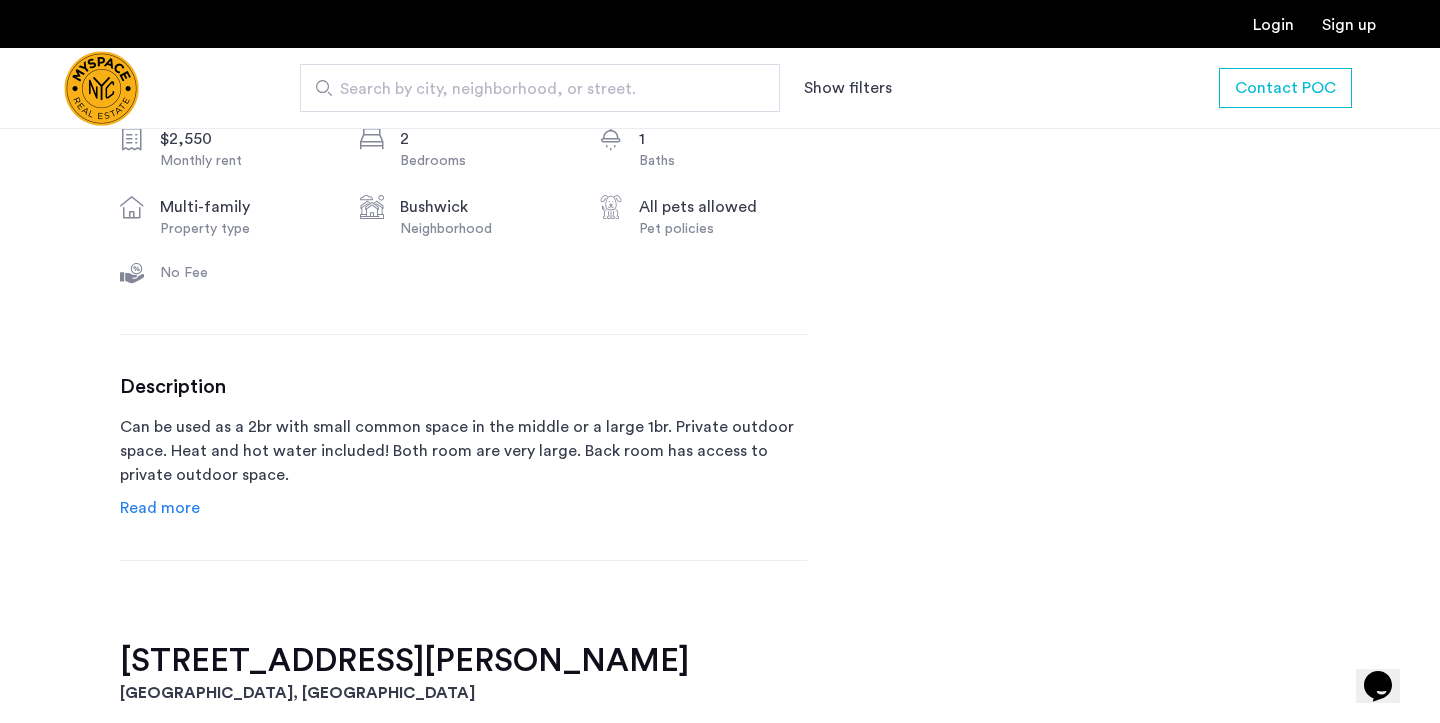 click on "Read more" 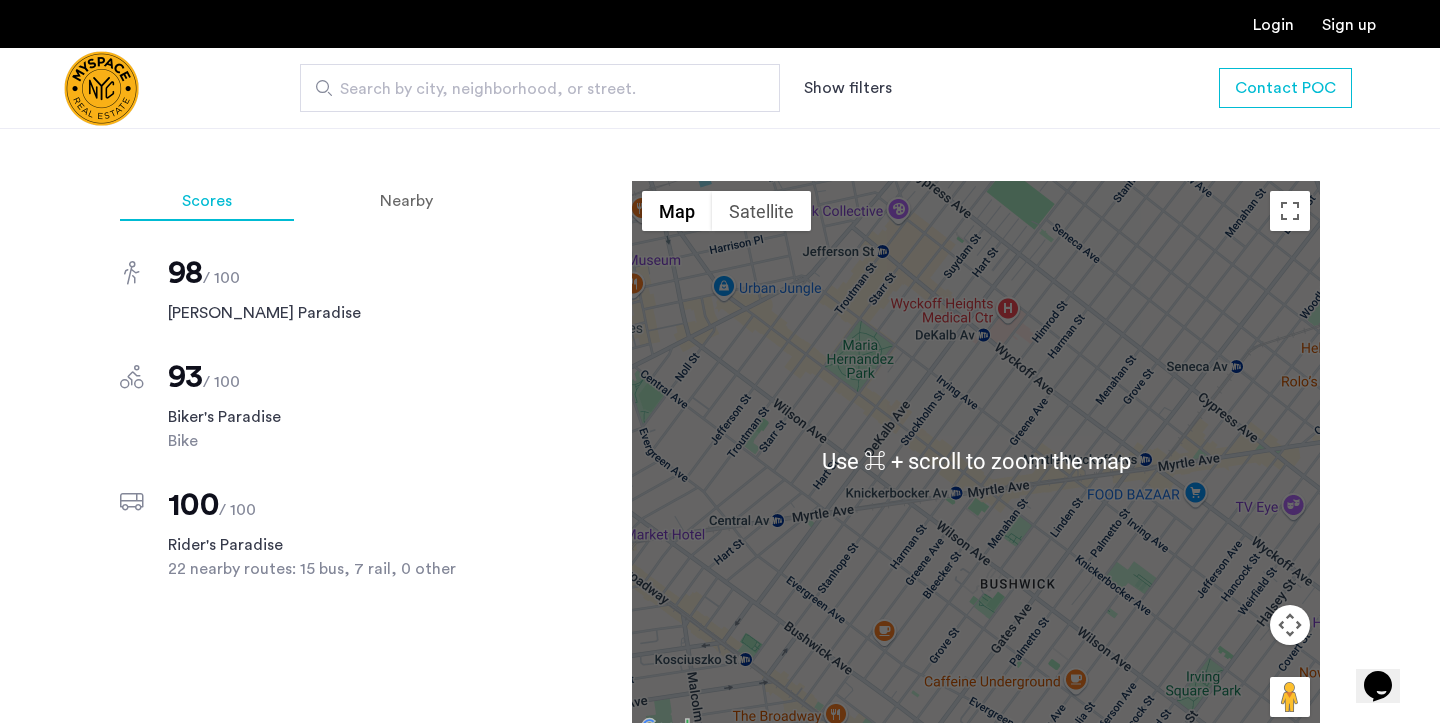 scroll, scrollTop: 1719, scrollLeft: 0, axis: vertical 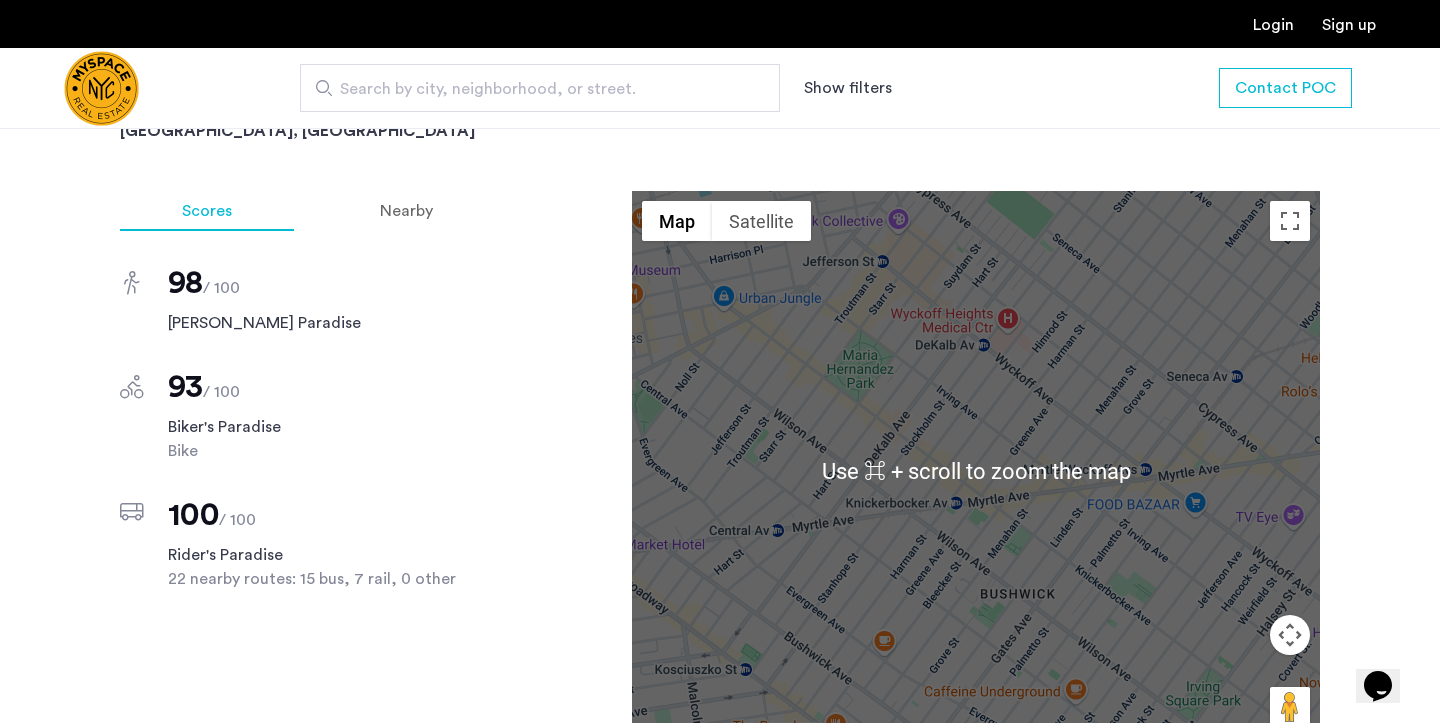 click on "290 Harman St, Unit 1RR  Brooklyn, NY , 11237 $2,550 Monthly rent 2 Bedrooms 1 Baths multi-family Property type Bushwick Neighborhood All pets allowed Pet policies No Fee Description Can be used as a 2br with small common space in the middle or a large 1br. Private outdoor space. Heat and hot water included! Both room are very large. Back room has access to private outdoor space.
Custom kitchen with granite countertops, microwave and stainless steel appliances. Large enough for kitchen table and chairs.
Large renovated bathroom.
Located at Harman right off Knickerbocker Ave. Close to the Knickerbocker M Train or the Dekalb L Train.
Located in the back building away from any street noise. Has a small private outdoor space as well as a very large shared courtyard for the building. See video on streeteasy or message me and I'll send to you.
Pets ok!
$20 application fee
Heat and hot water included
Sorry, no laundry in the building.
Call or text to set up a viewing right away! Less info Monthly price $2,550 +" 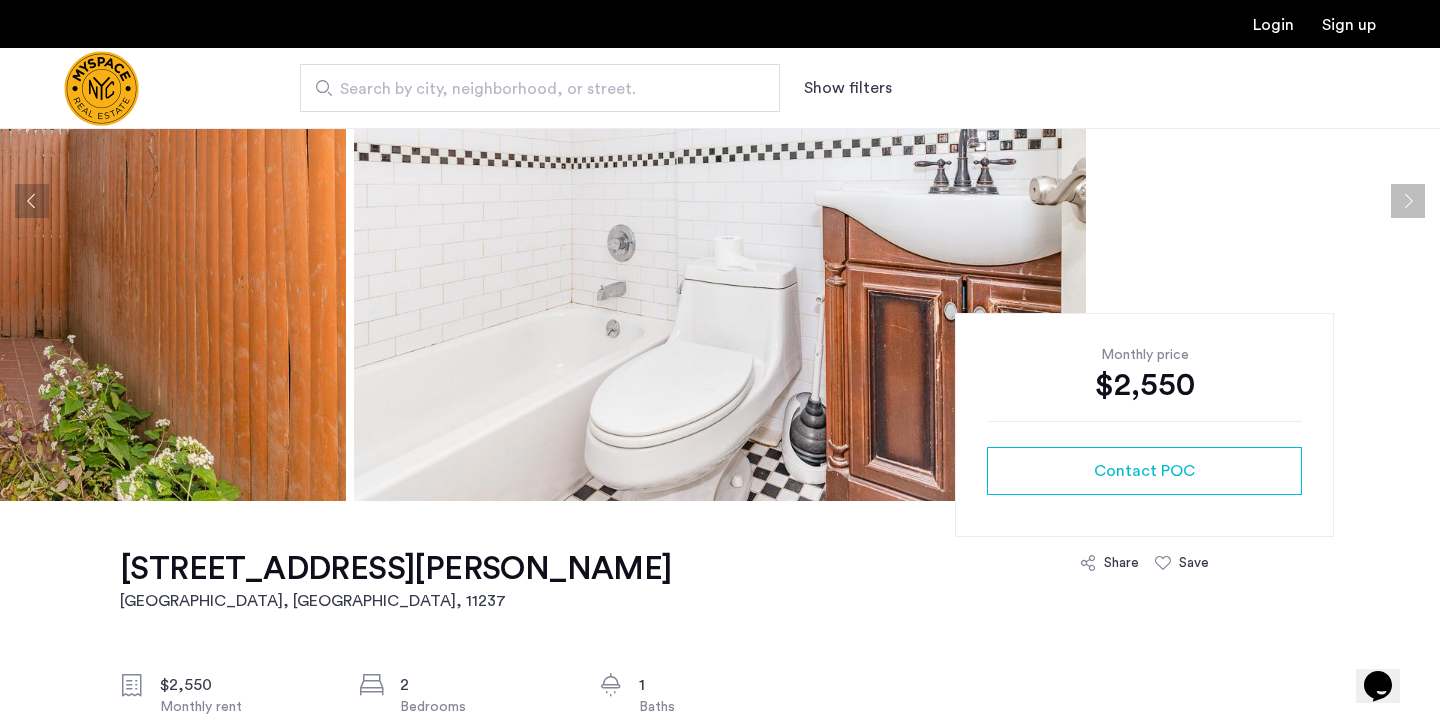 scroll, scrollTop: 70, scrollLeft: 0, axis: vertical 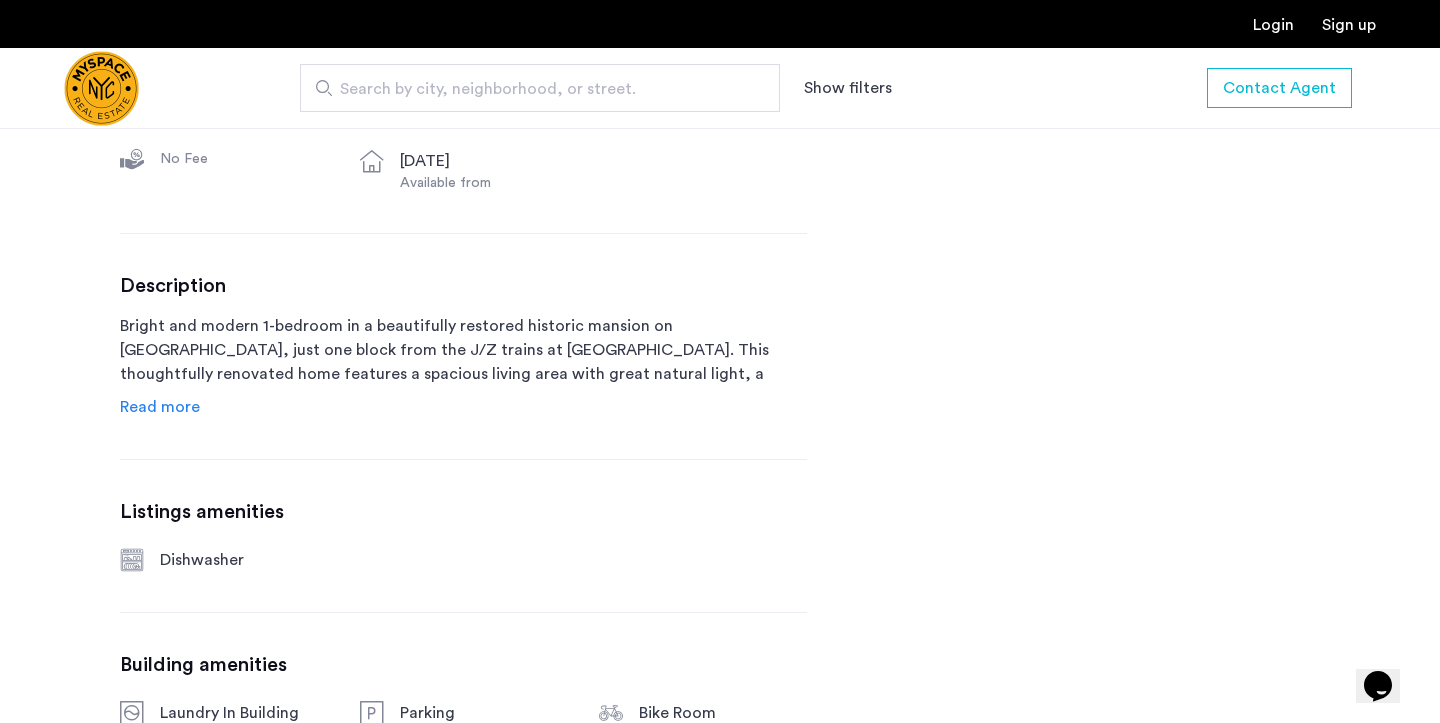 click on "Read more" 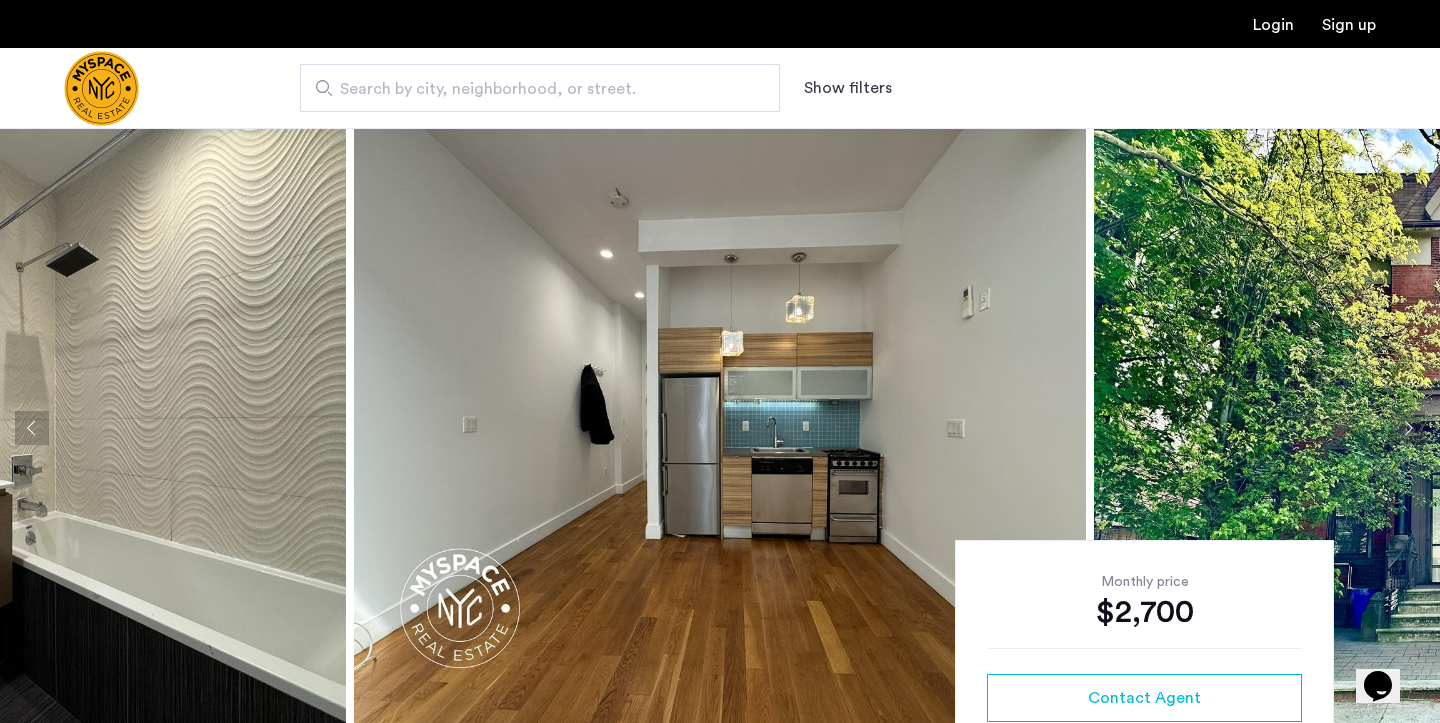 scroll, scrollTop: -1, scrollLeft: 0, axis: vertical 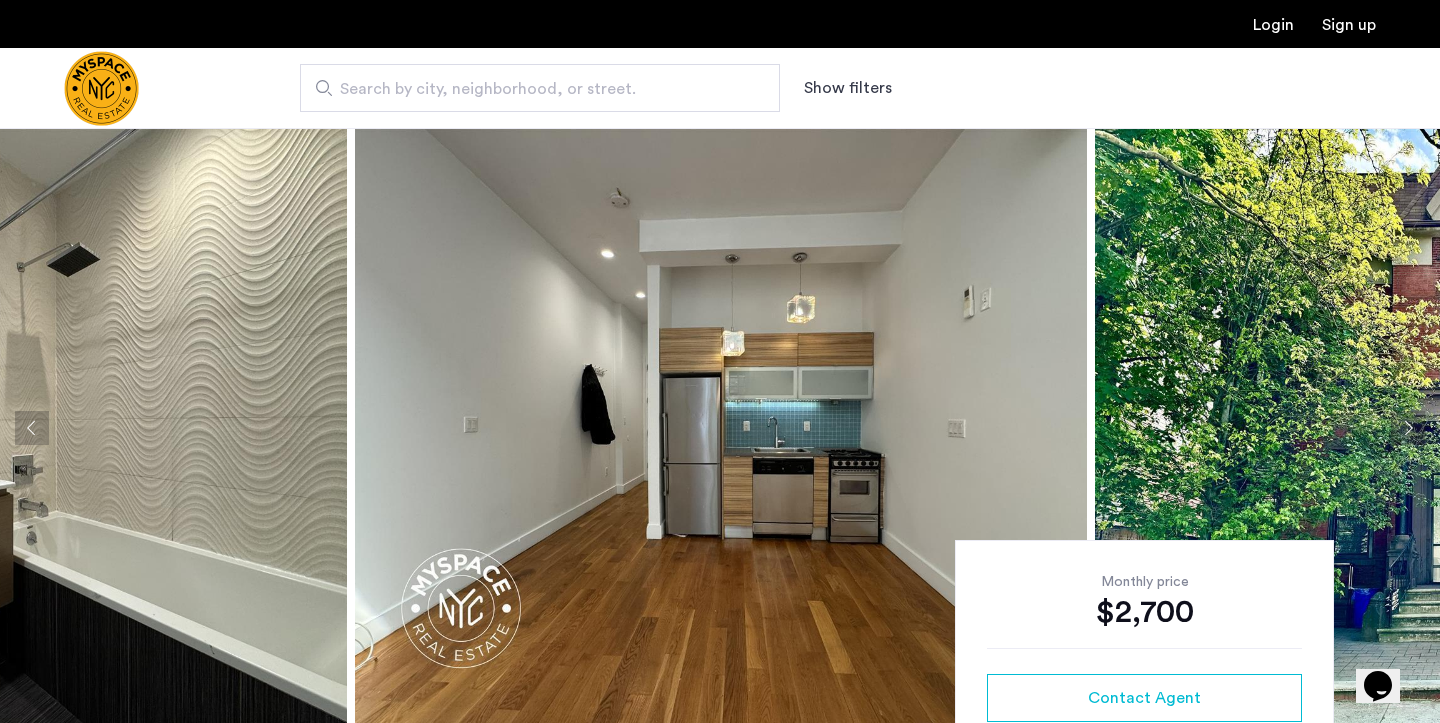 click 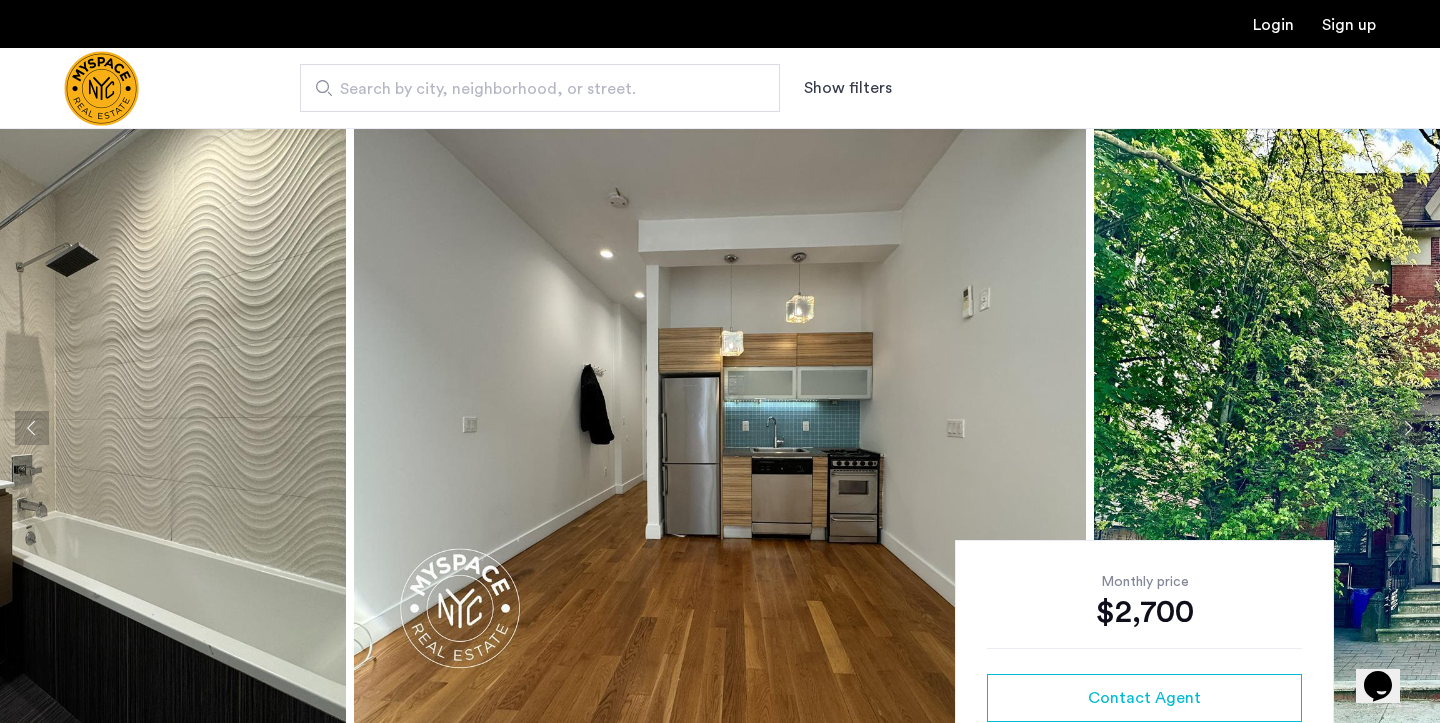 click 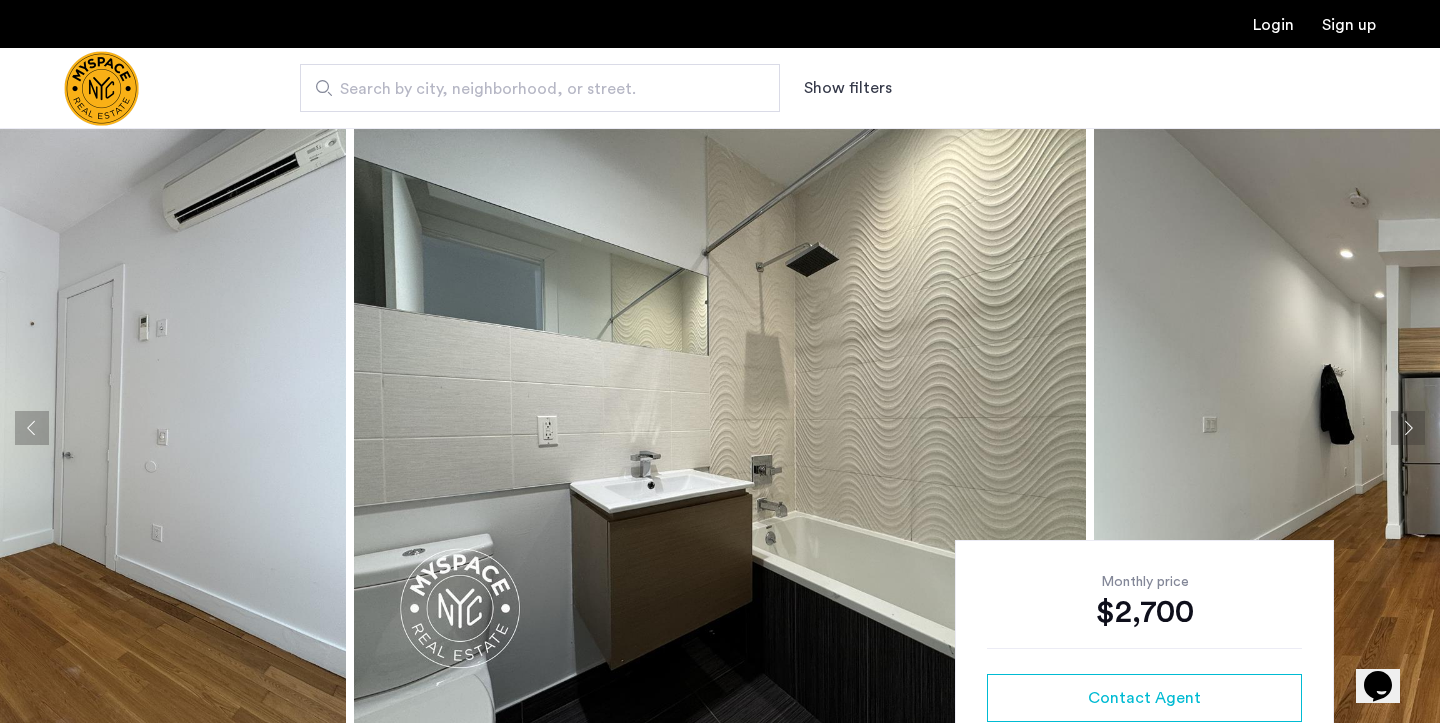 click 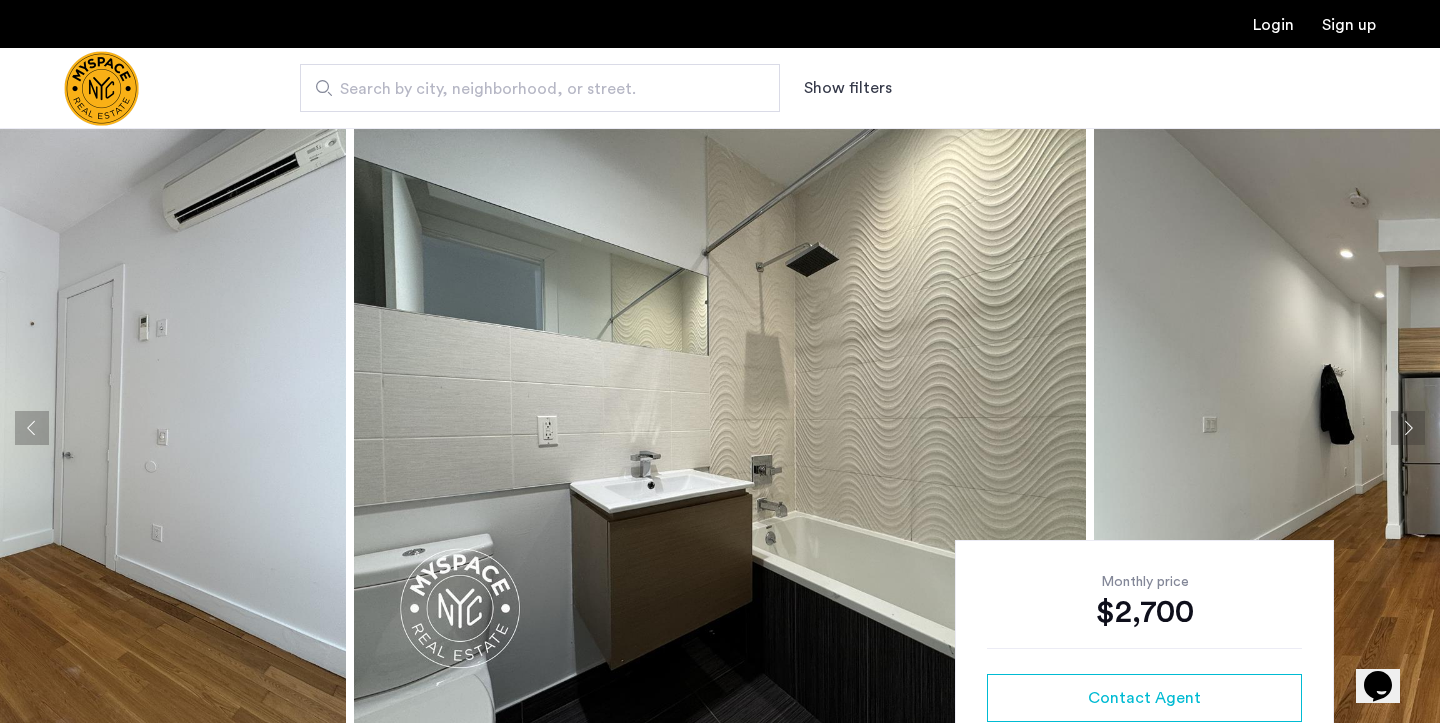 click 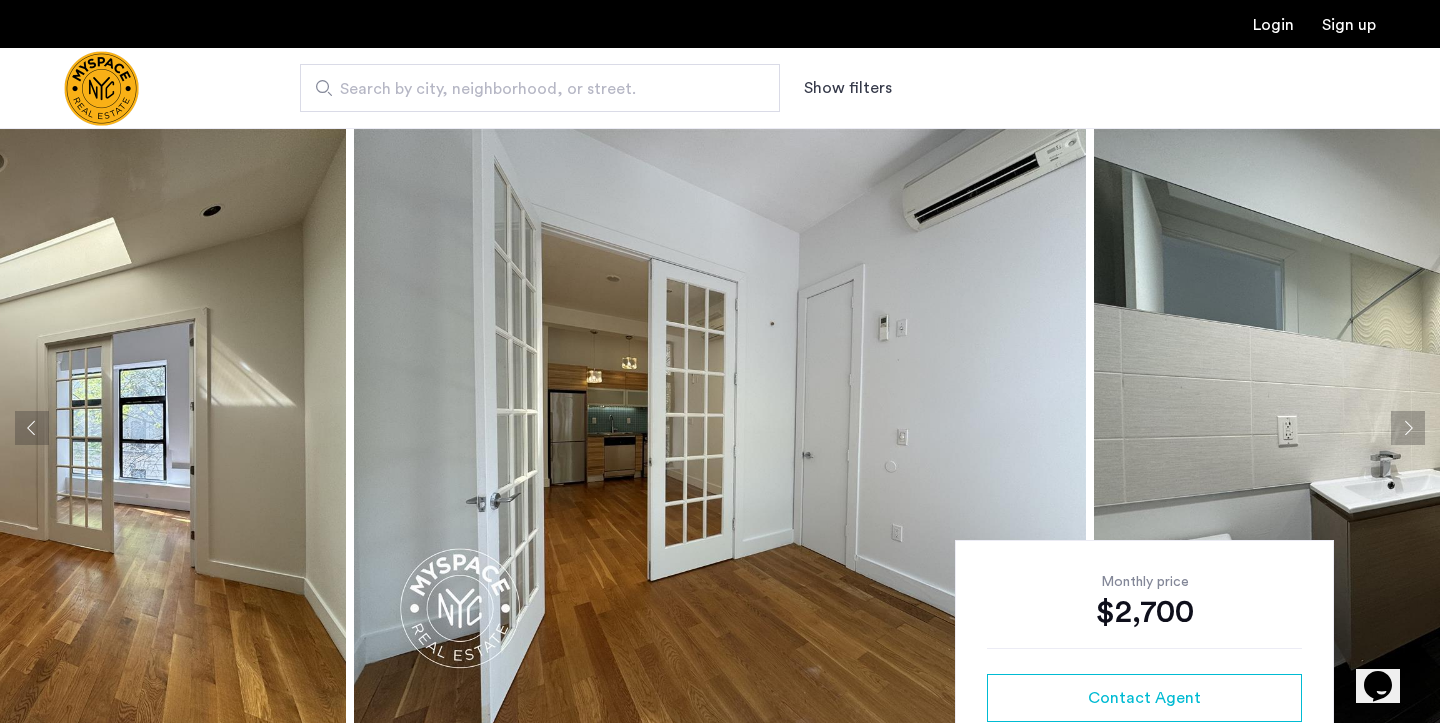 click 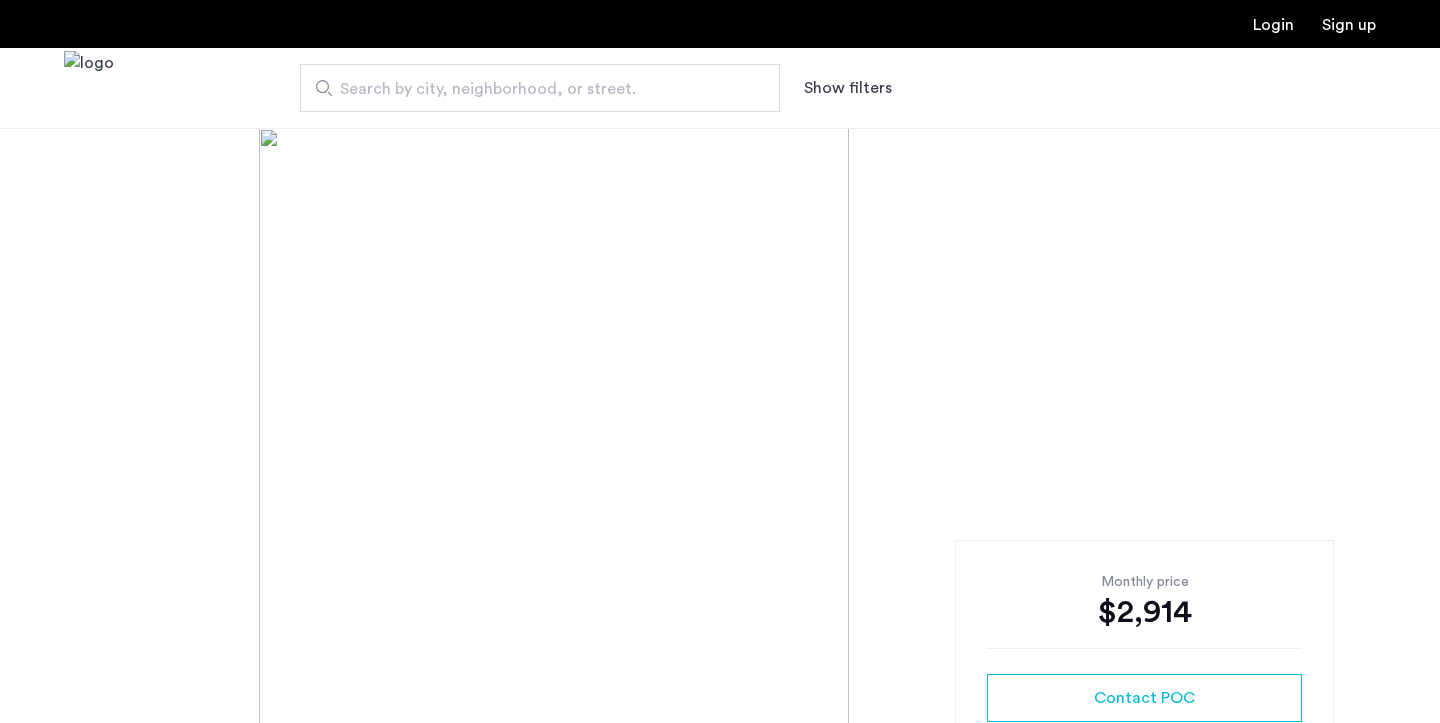 scroll, scrollTop: 0, scrollLeft: 0, axis: both 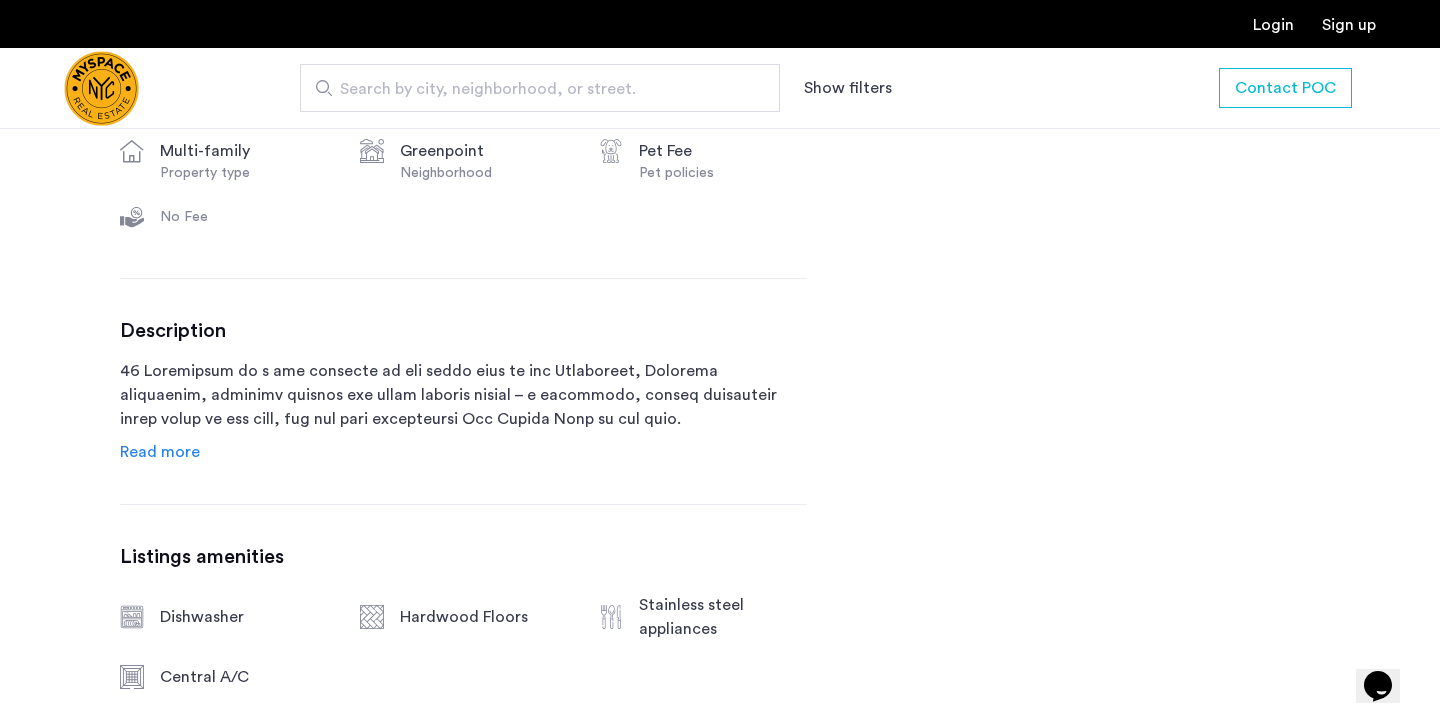 click on "Read more" 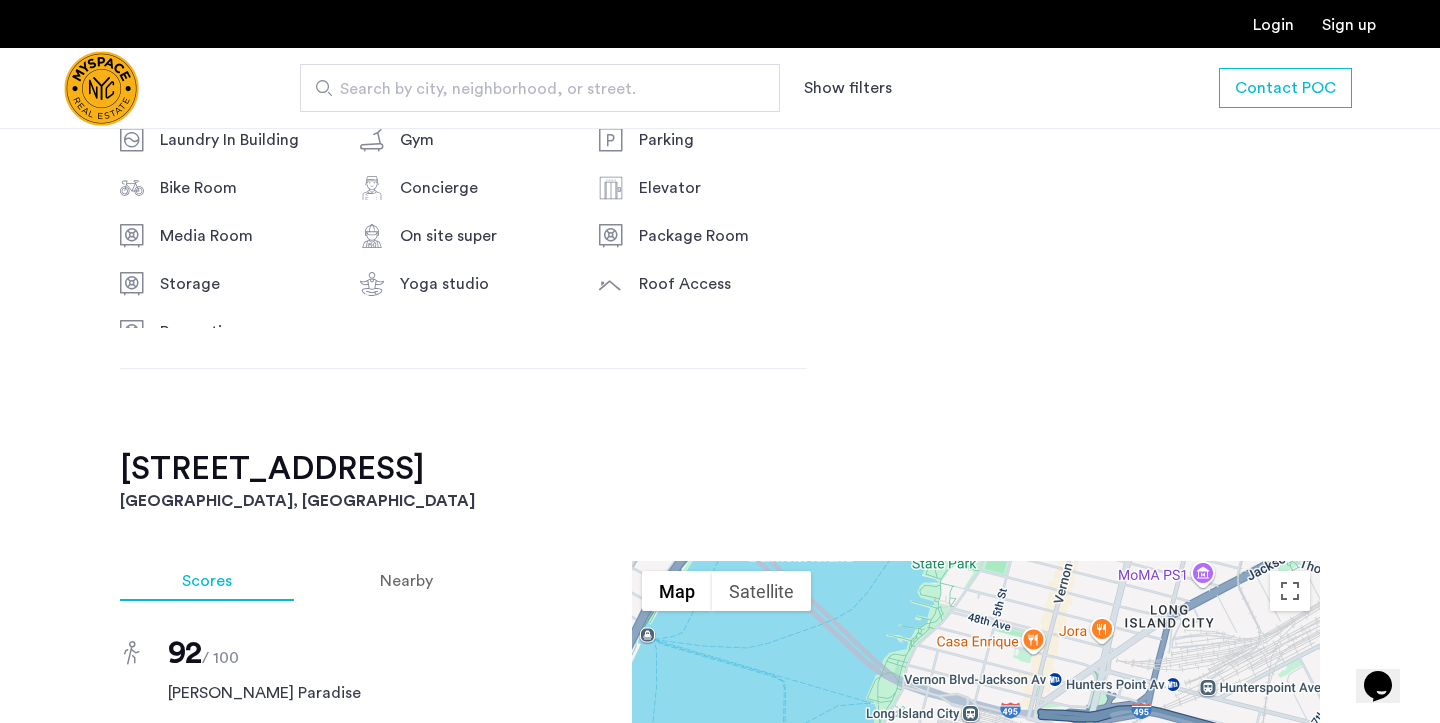 scroll, scrollTop: 2216, scrollLeft: 0, axis: vertical 